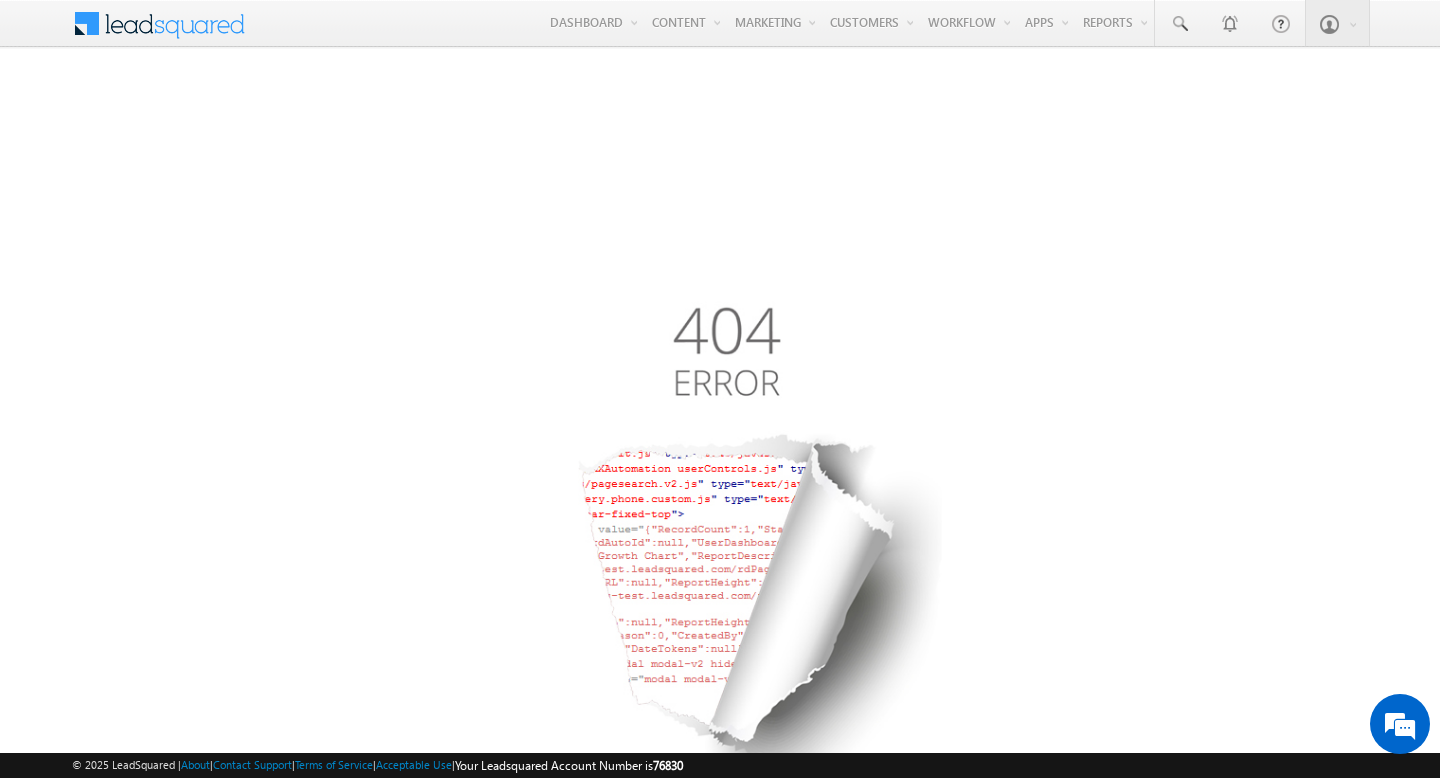 scroll, scrollTop: 0, scrollLeft: 0, axis: both 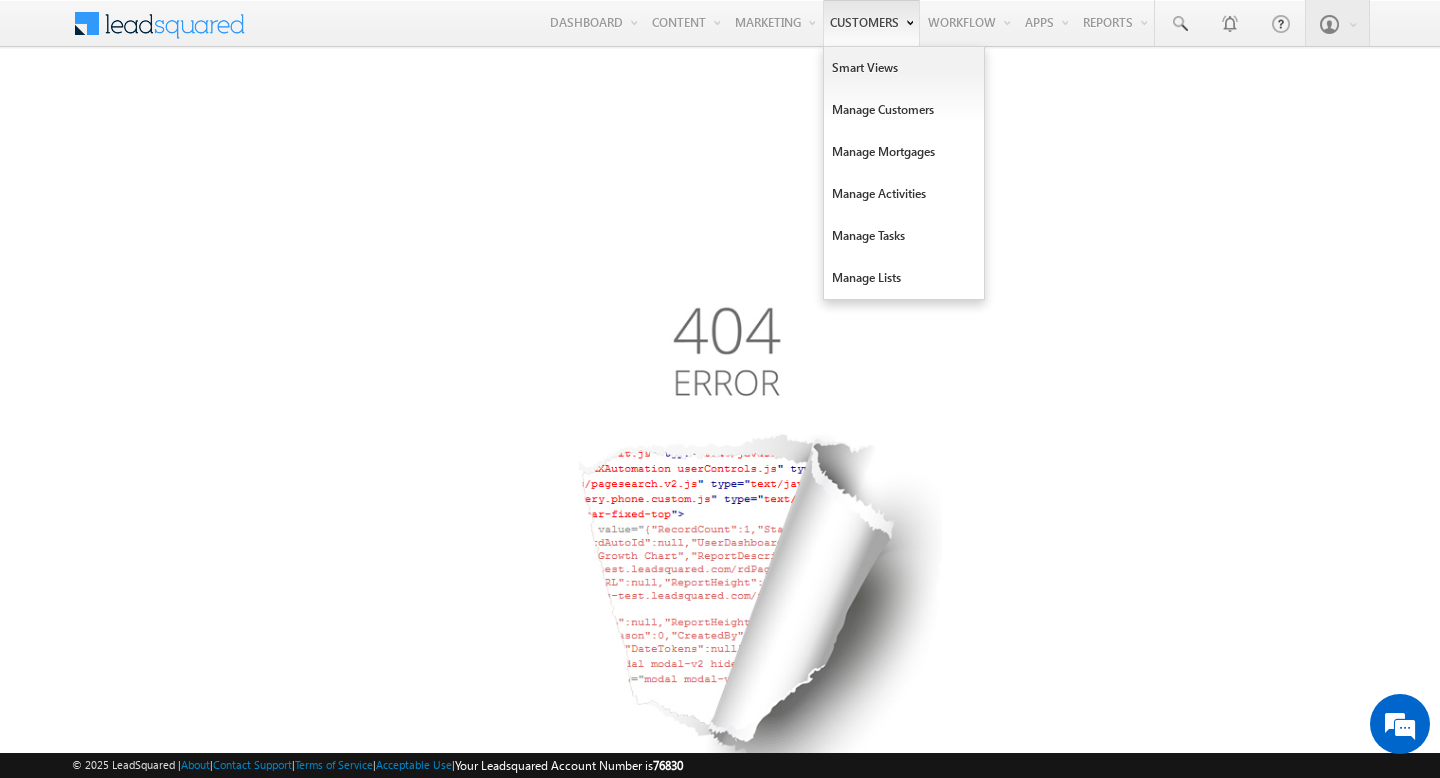 click on "Customers" at bounding box center (871, 23) 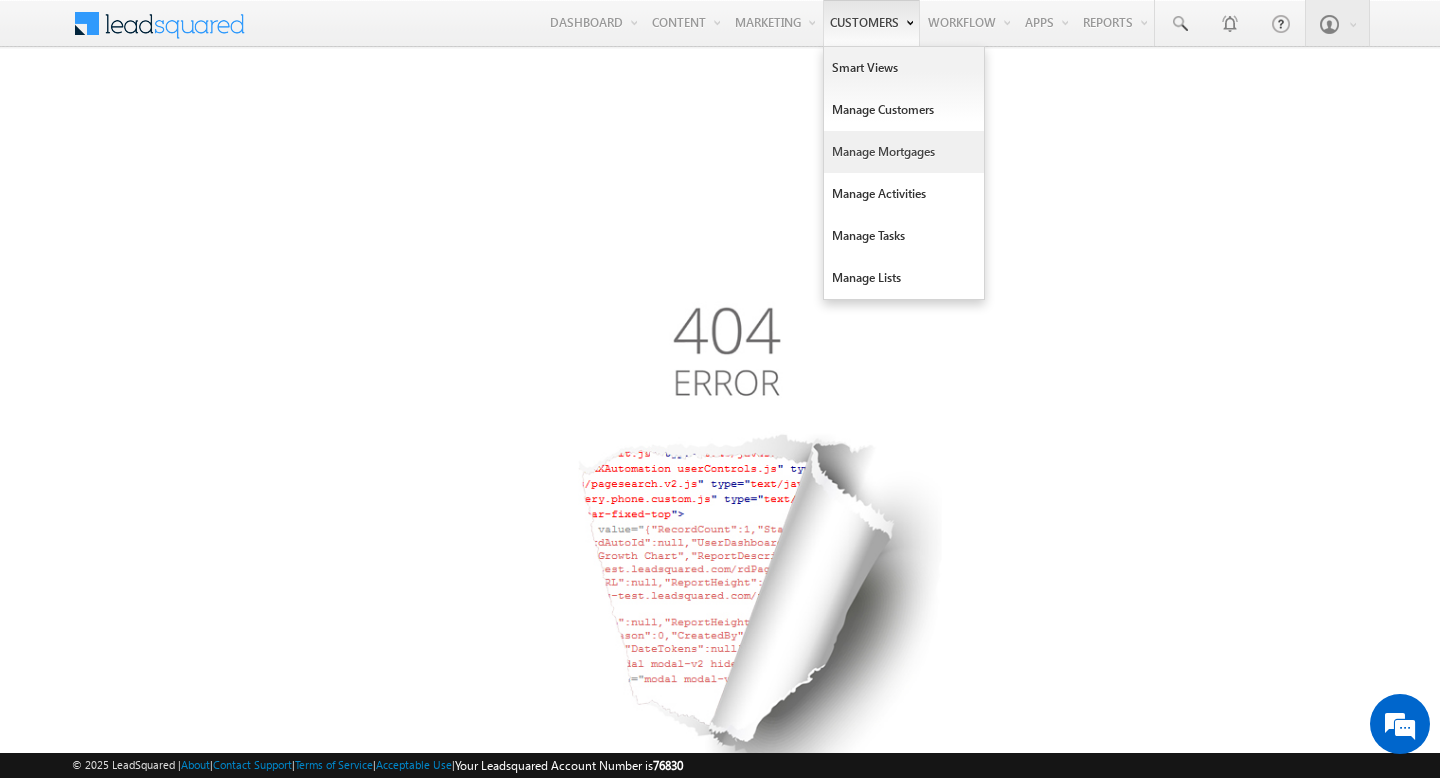 click on "Manage Mortgages" at bounding box center [904, 152] 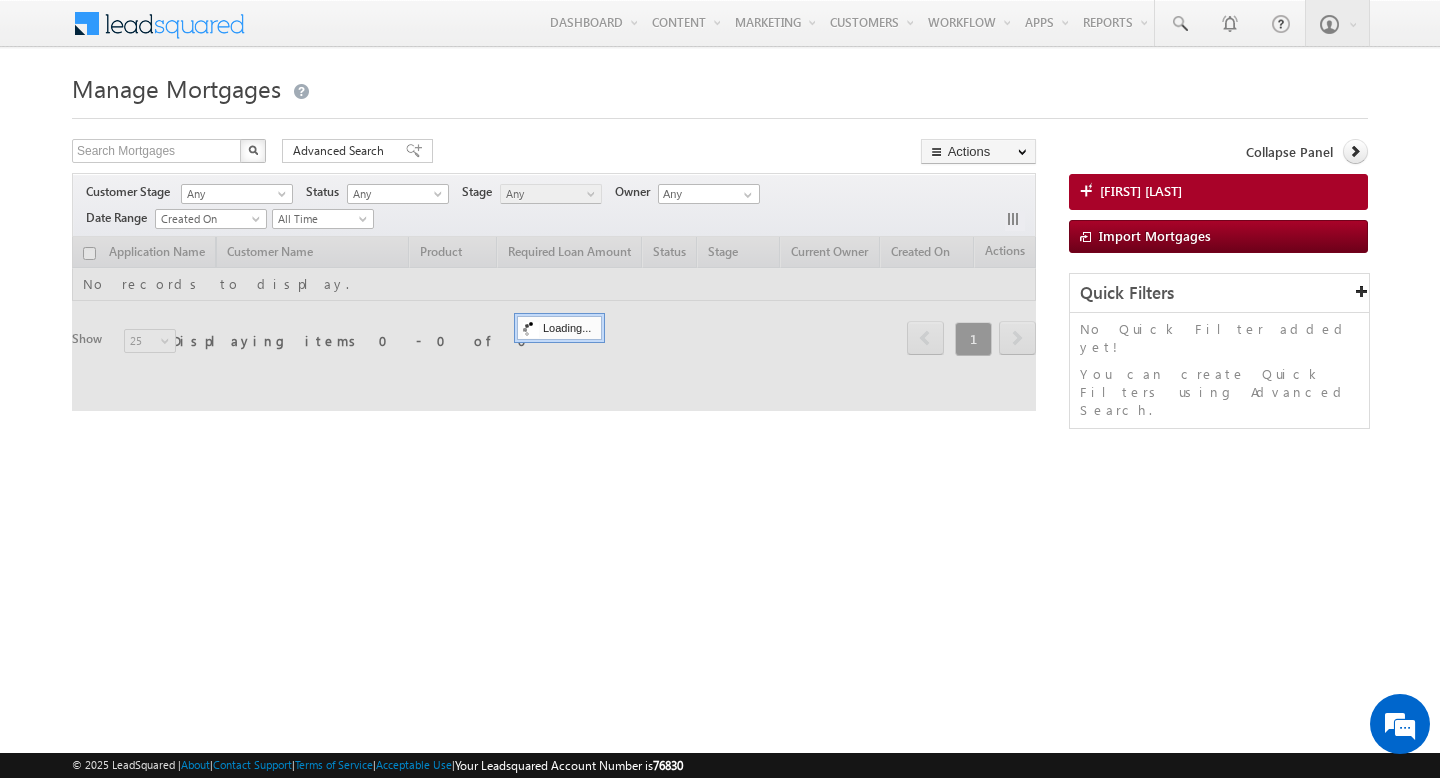 scroll, scrollTop: 0, scrollLeft: 0, axis: both 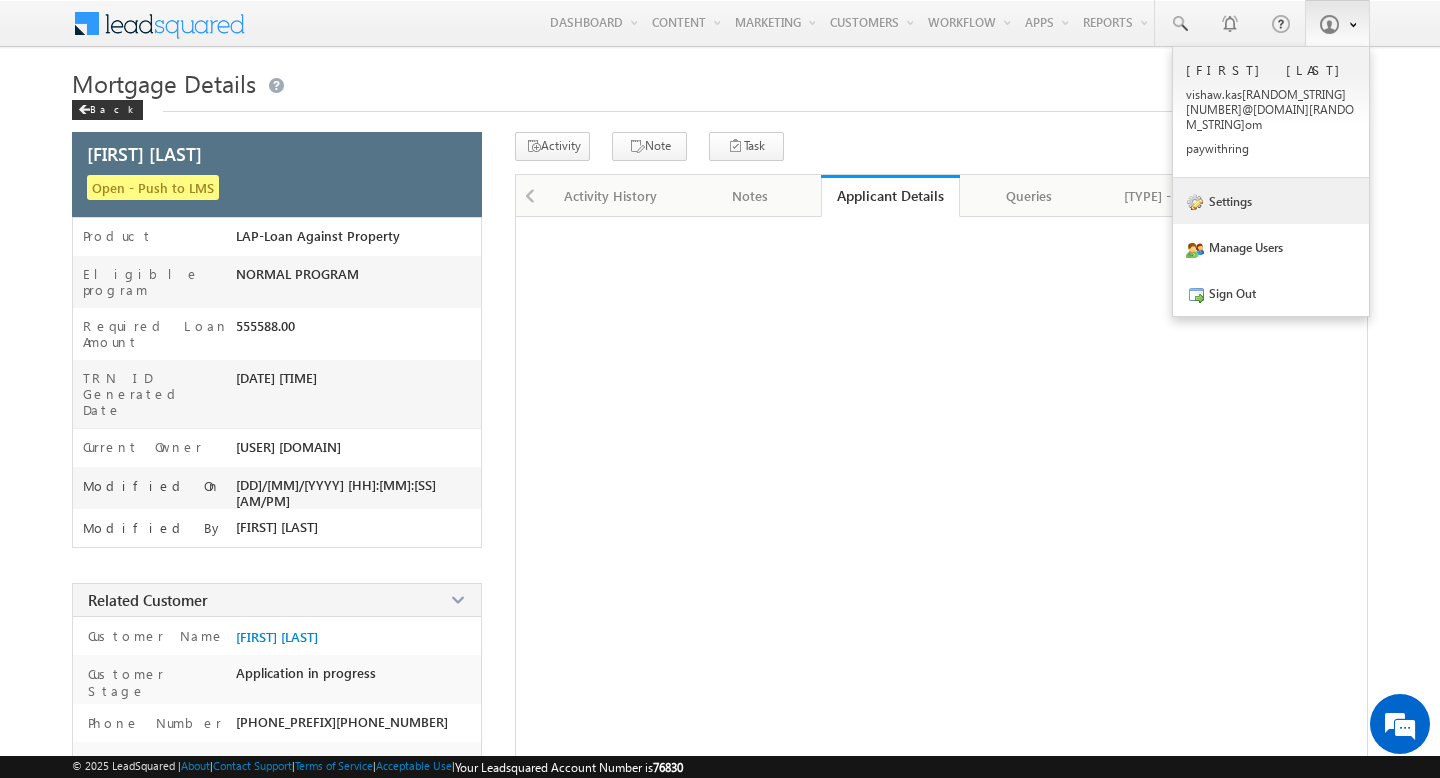 click on "Settings" at bounding box center [1271, 201] 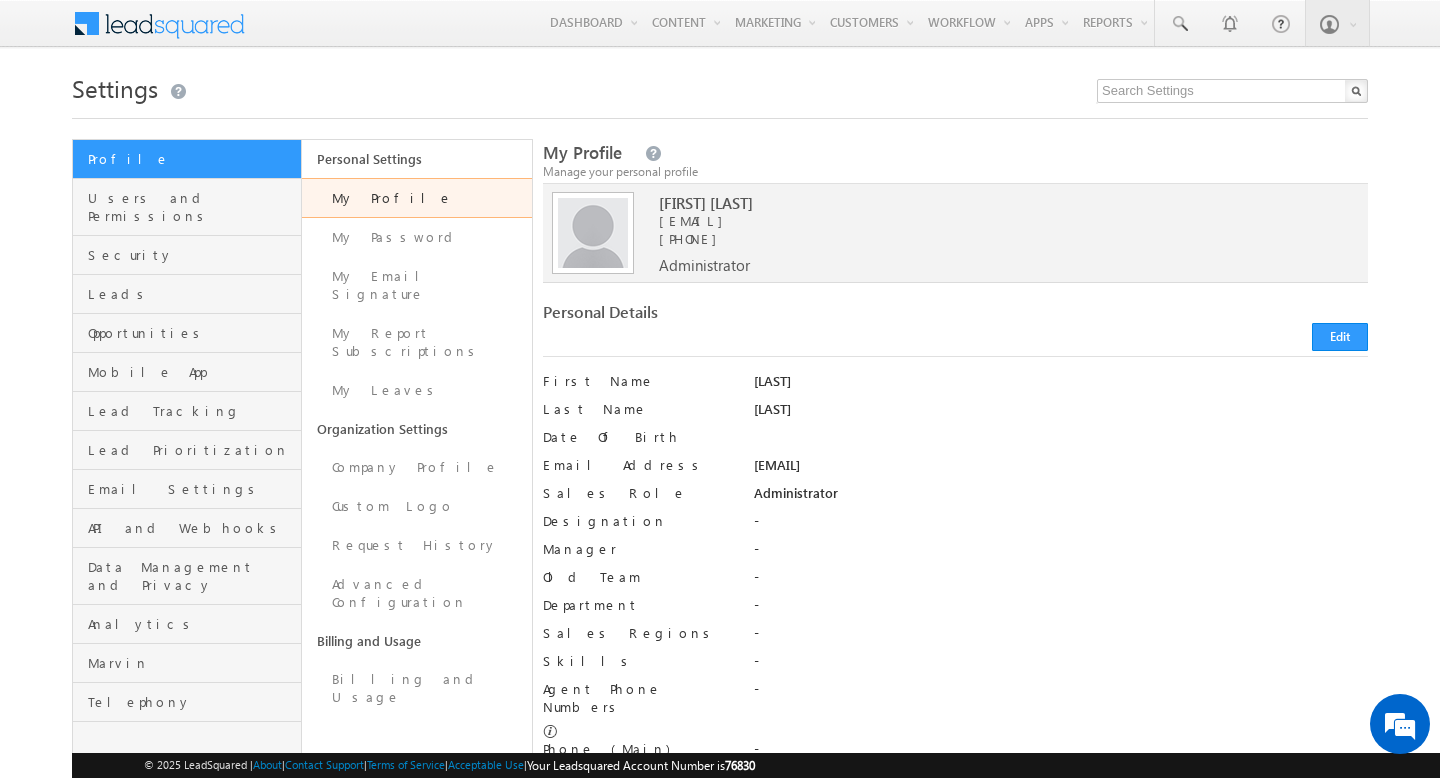 scroll, scrollTop: 0, scrollLeft: 0, axis: both 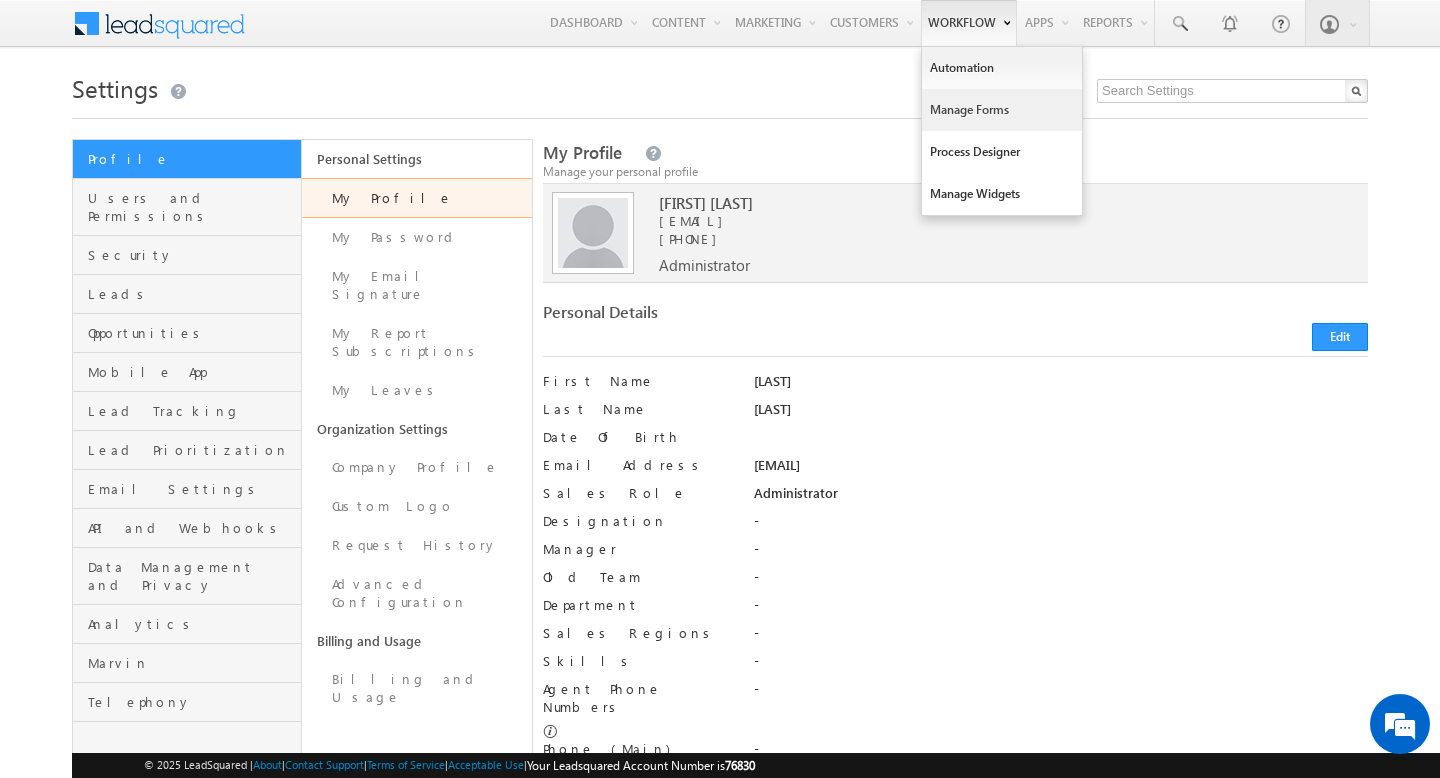click on "Manage Forms" at bounding box center (1002, 110) 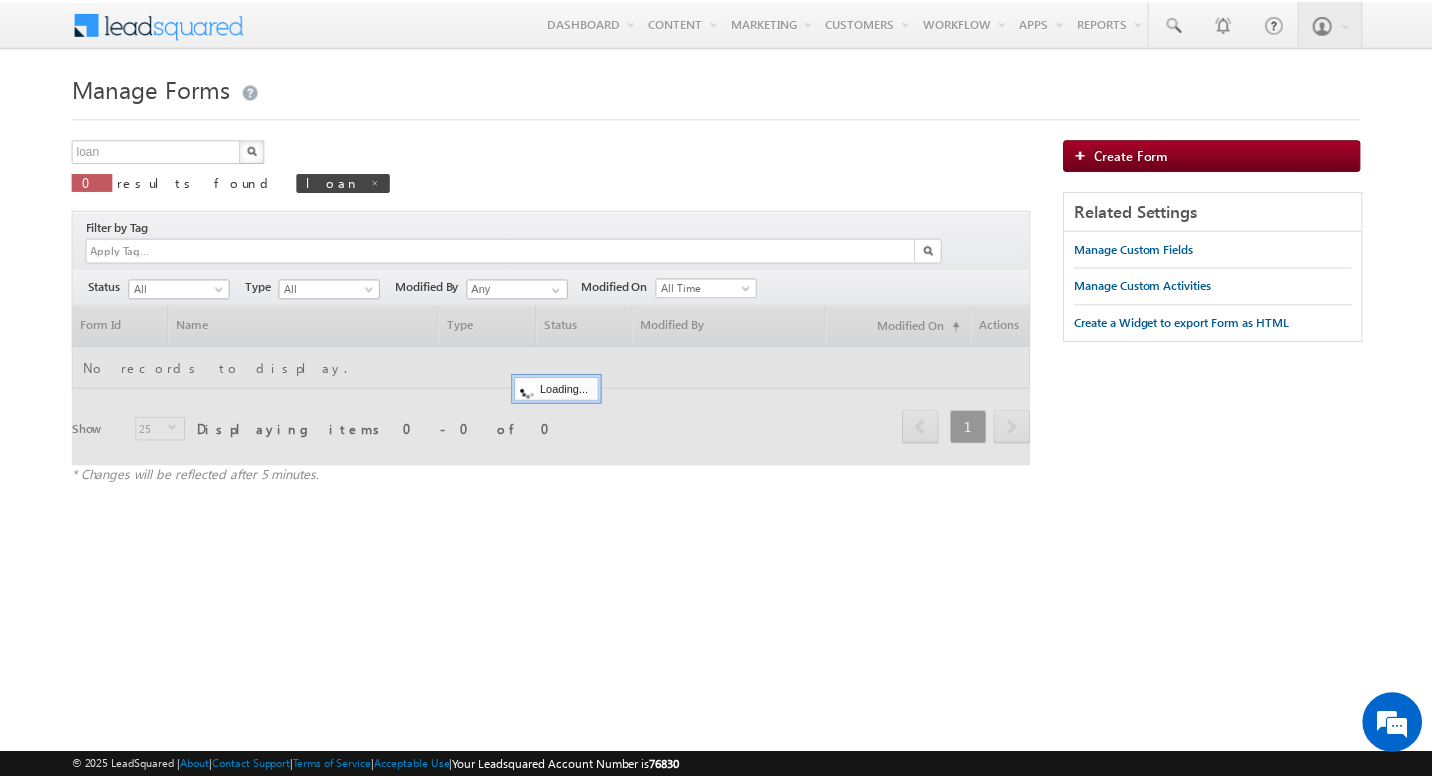 scroll, scrollTop: 0, scrollLeft: 0, axis: both 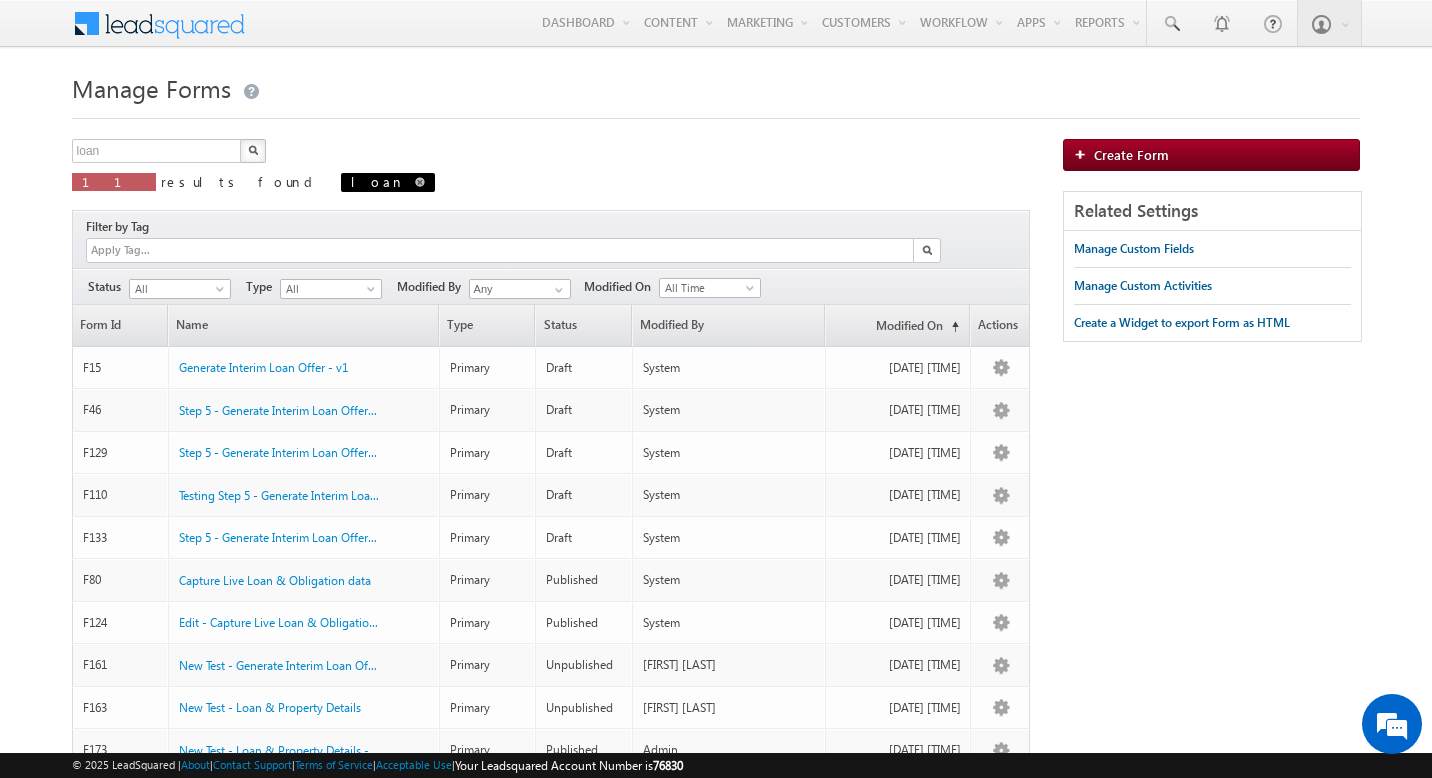 click at bounding box center [420, 181] 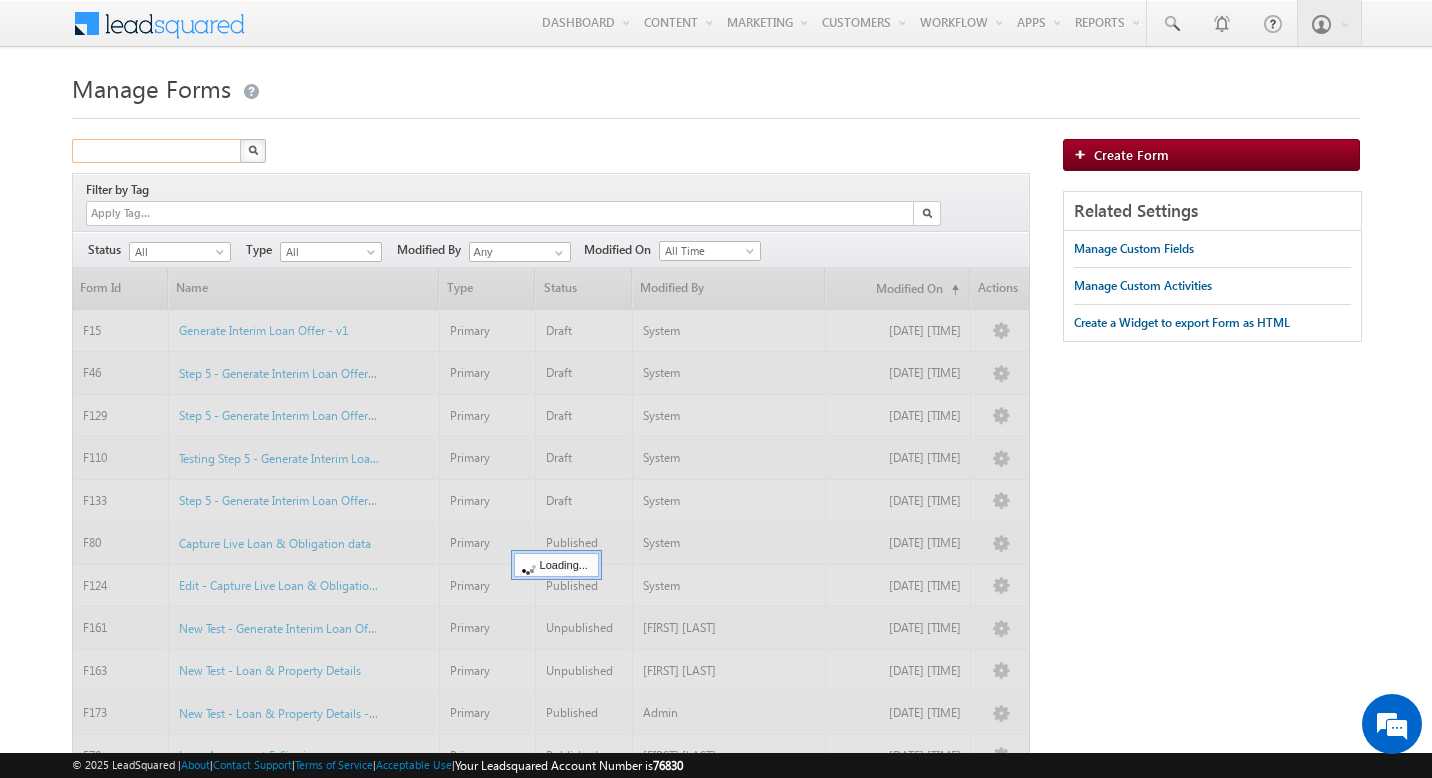 click at bounding box center [157, 151] 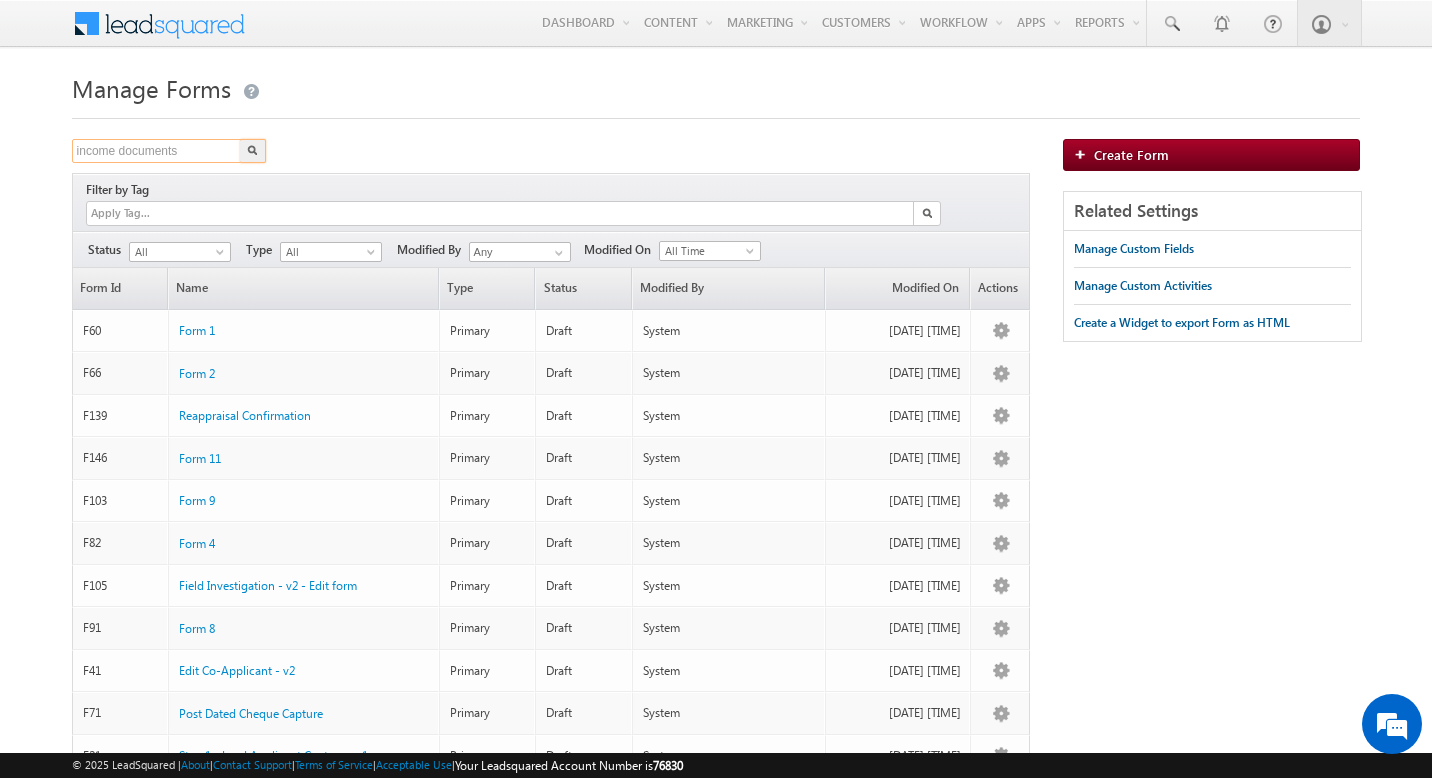 type on "income documents" 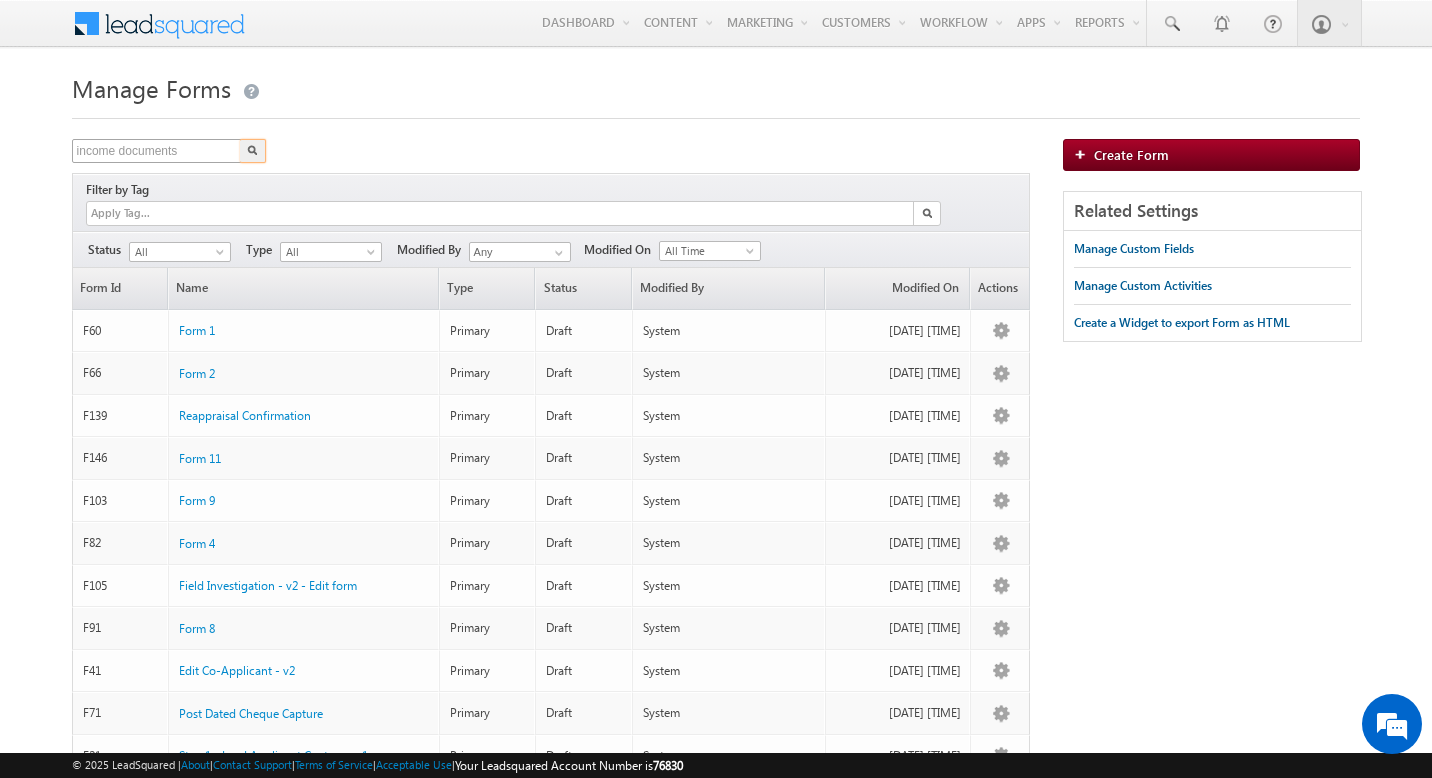 click at bounding box center [253, 151] 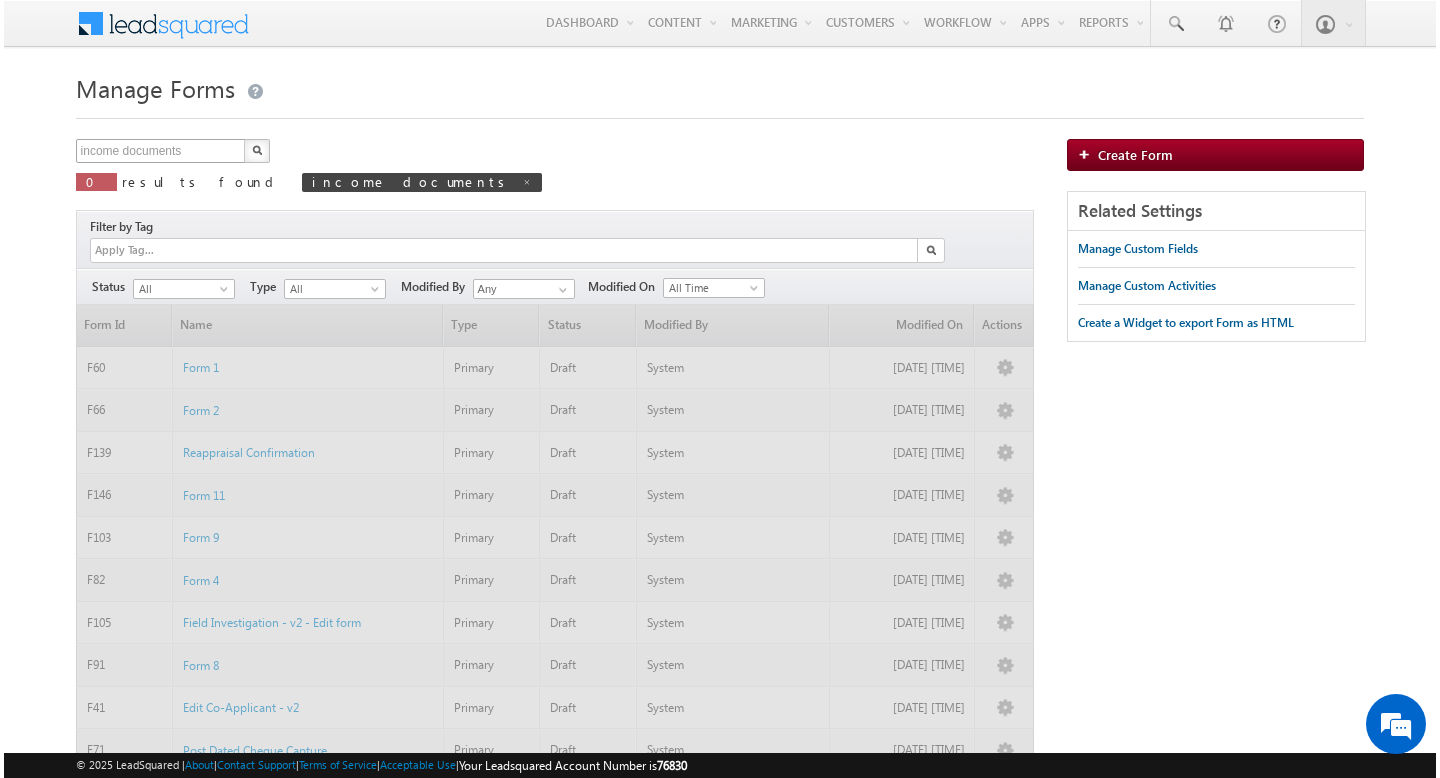 scroll, scrollTop: 0, scrollLeft: 0, axis: both 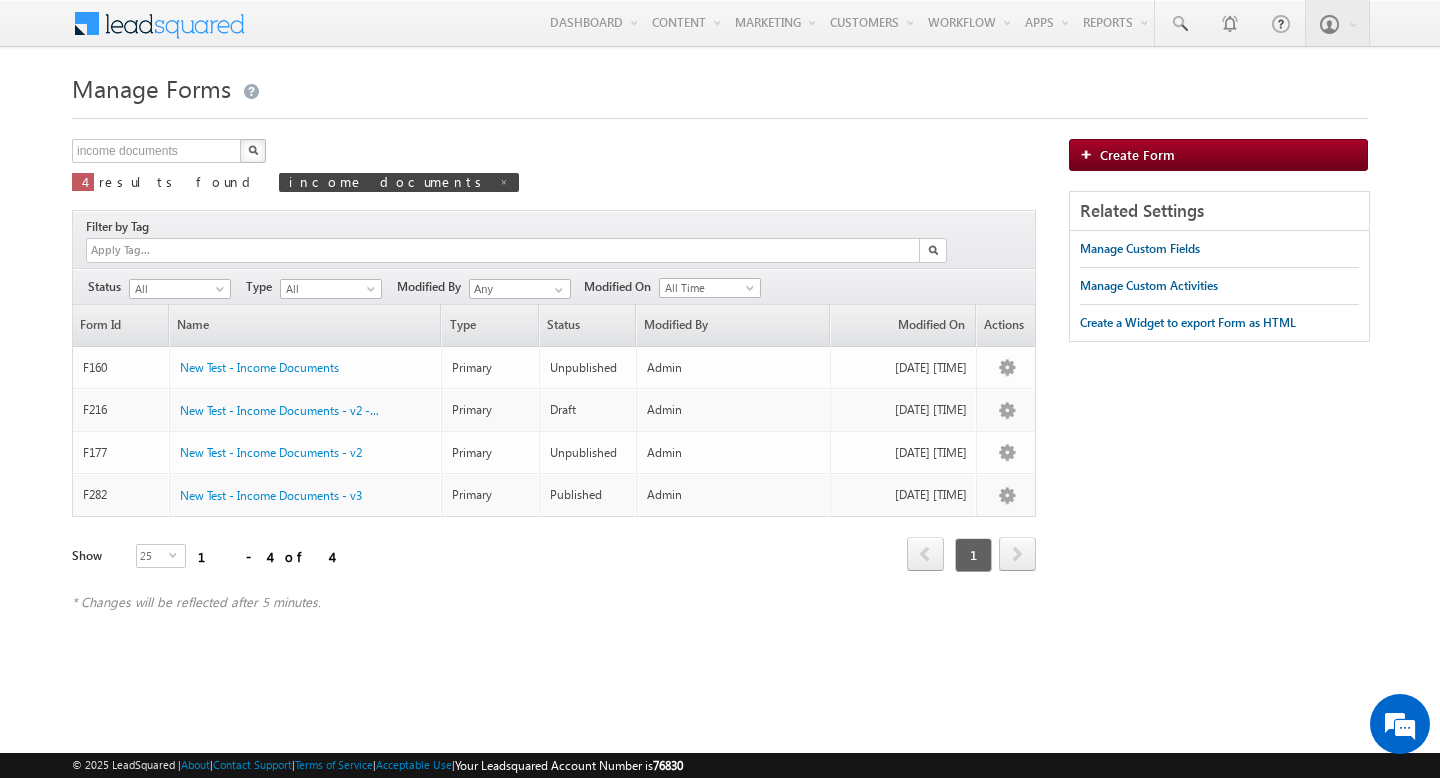 click on "Menu
Vishaw Kashyap
visha w.kas hyap+ 1@kis sht.c om
thrin" at bounding box center (720, 340) 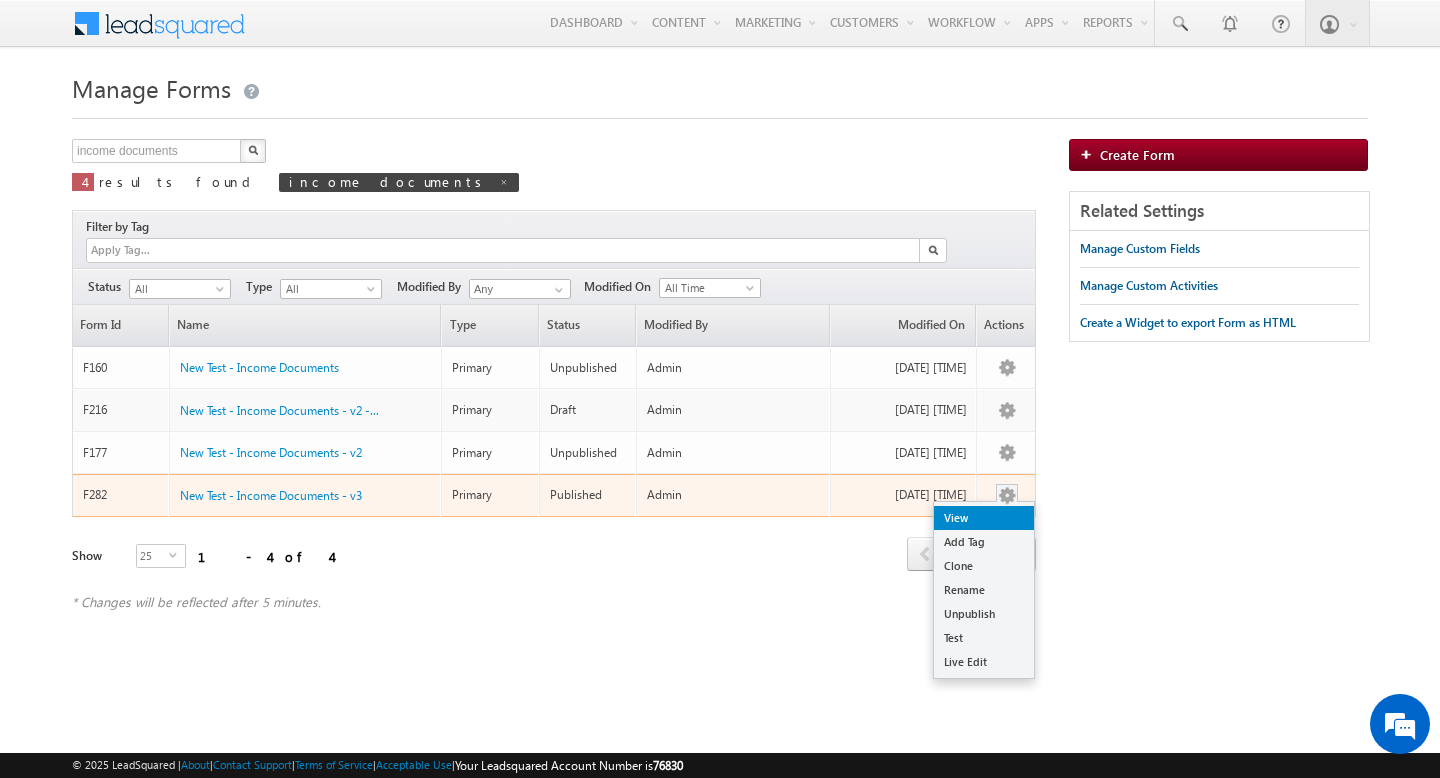 click on "View" at bounding box center (984, 518) 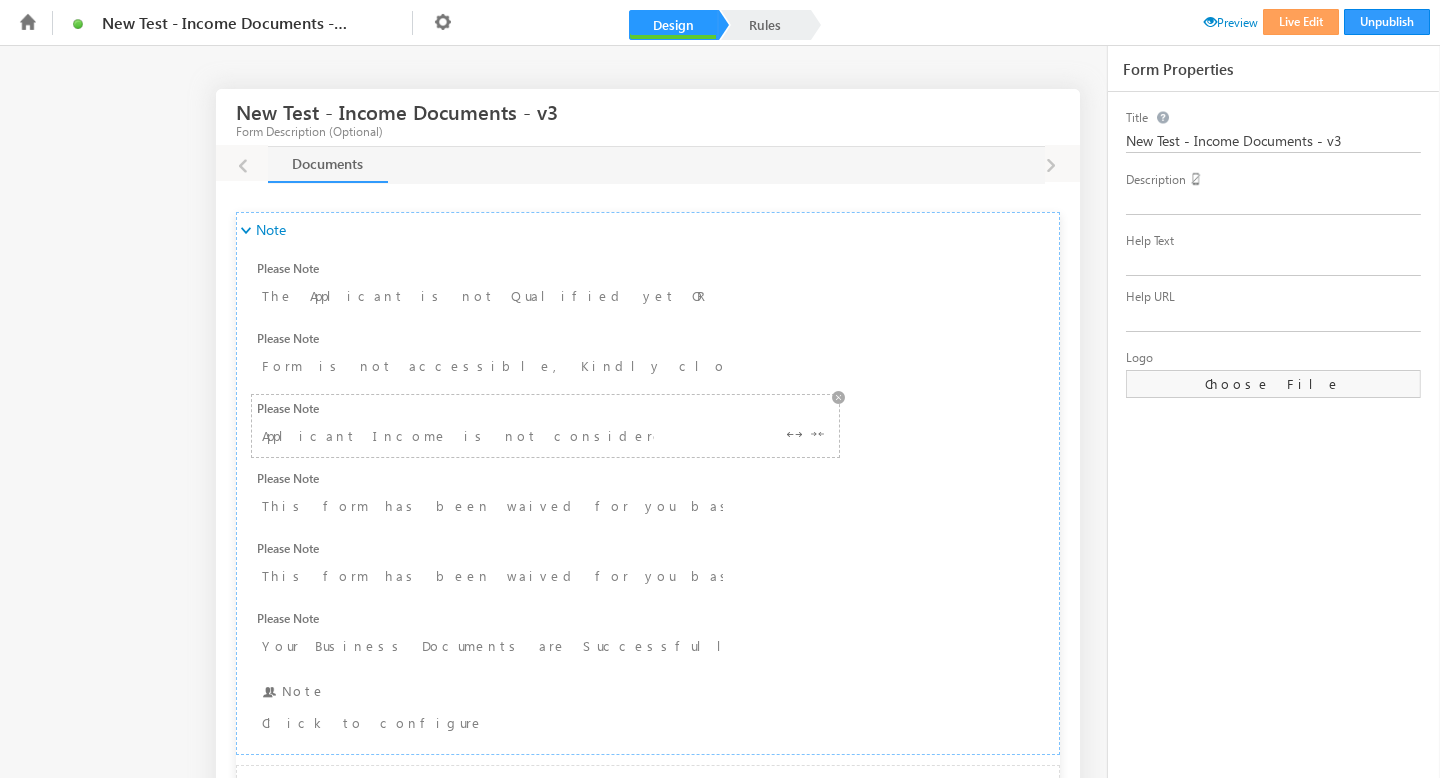 scroll, scrollTop: 0, scrollLeft: 0, axis: both 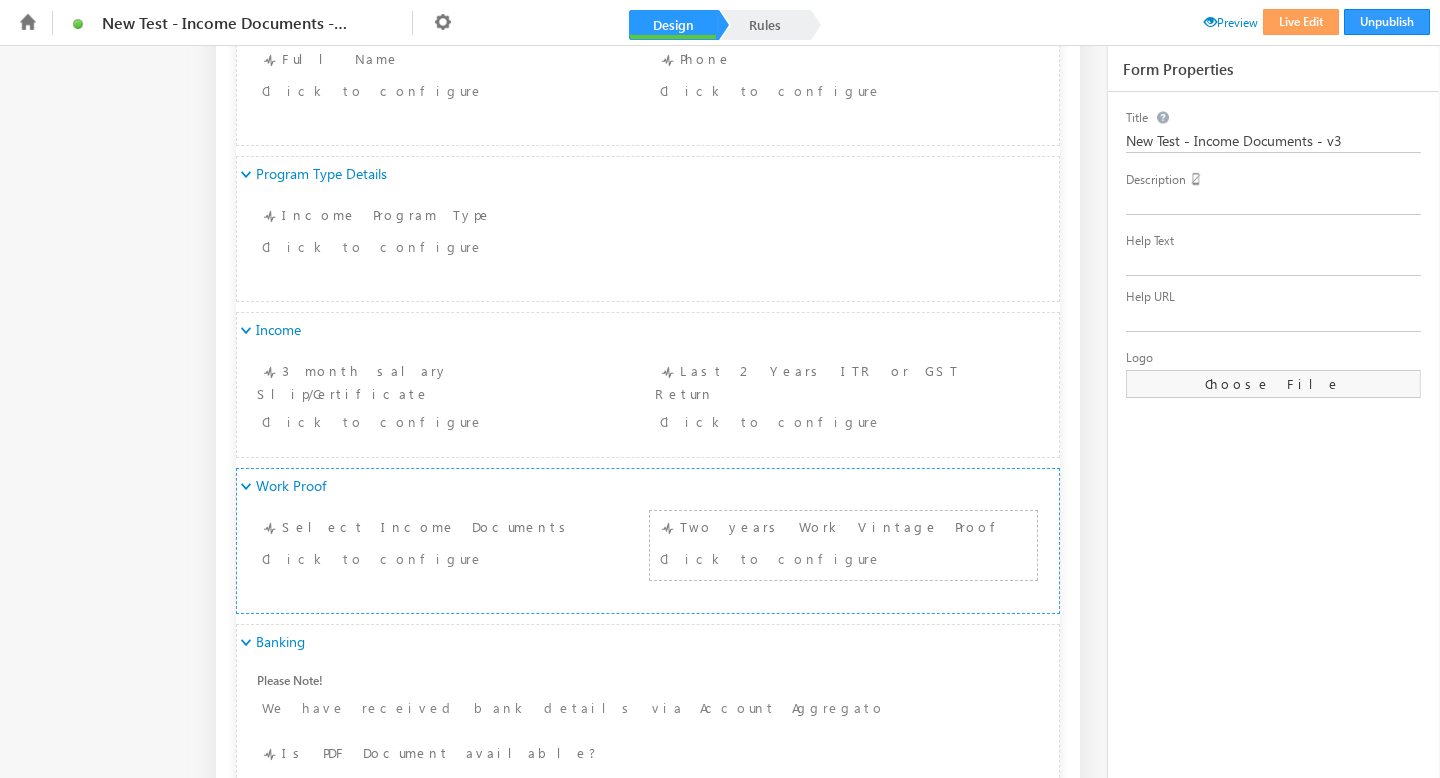 click on "Two years Work Vintage Proof Click to configure" at bounding box center [844, 545] 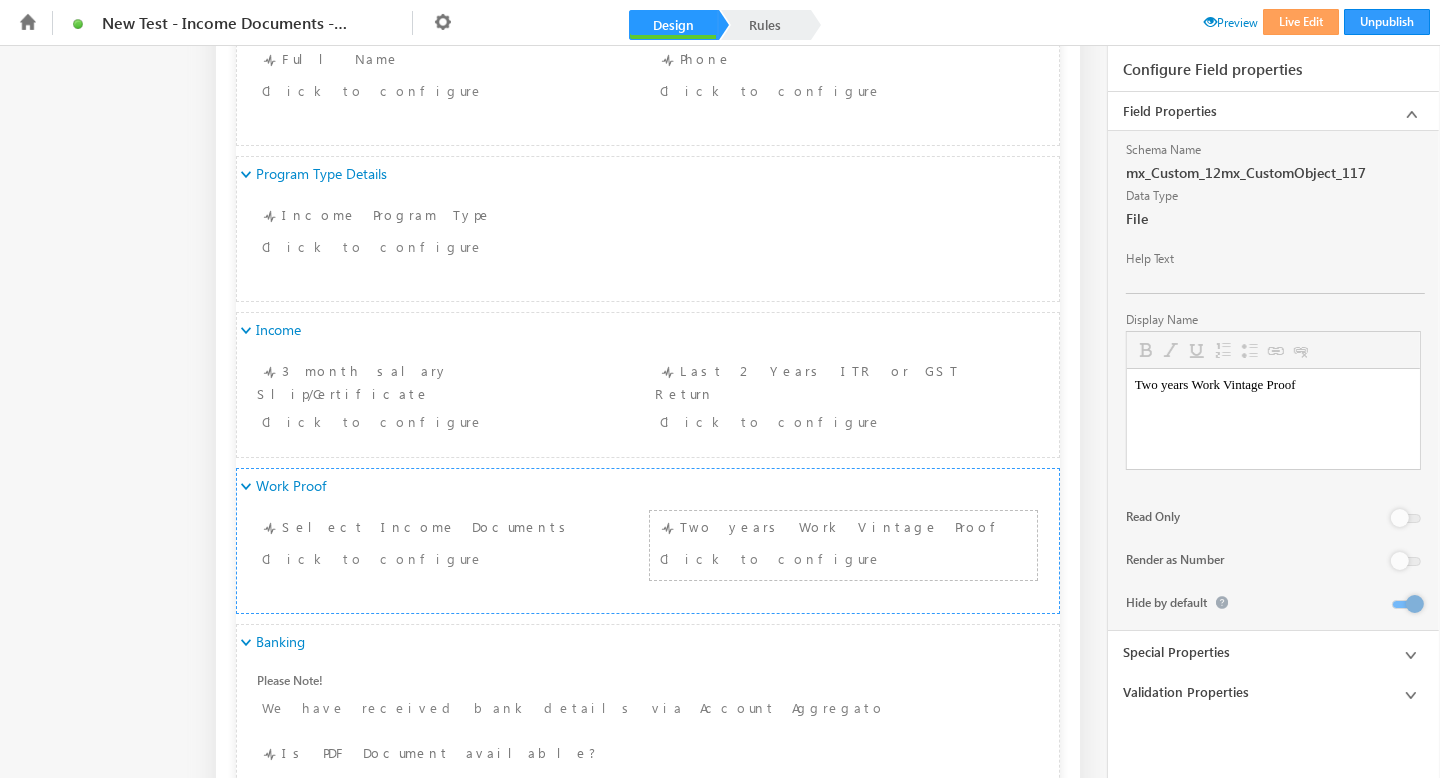 scroll, scrollTop: 0, scrollLeft: 0, axis: both 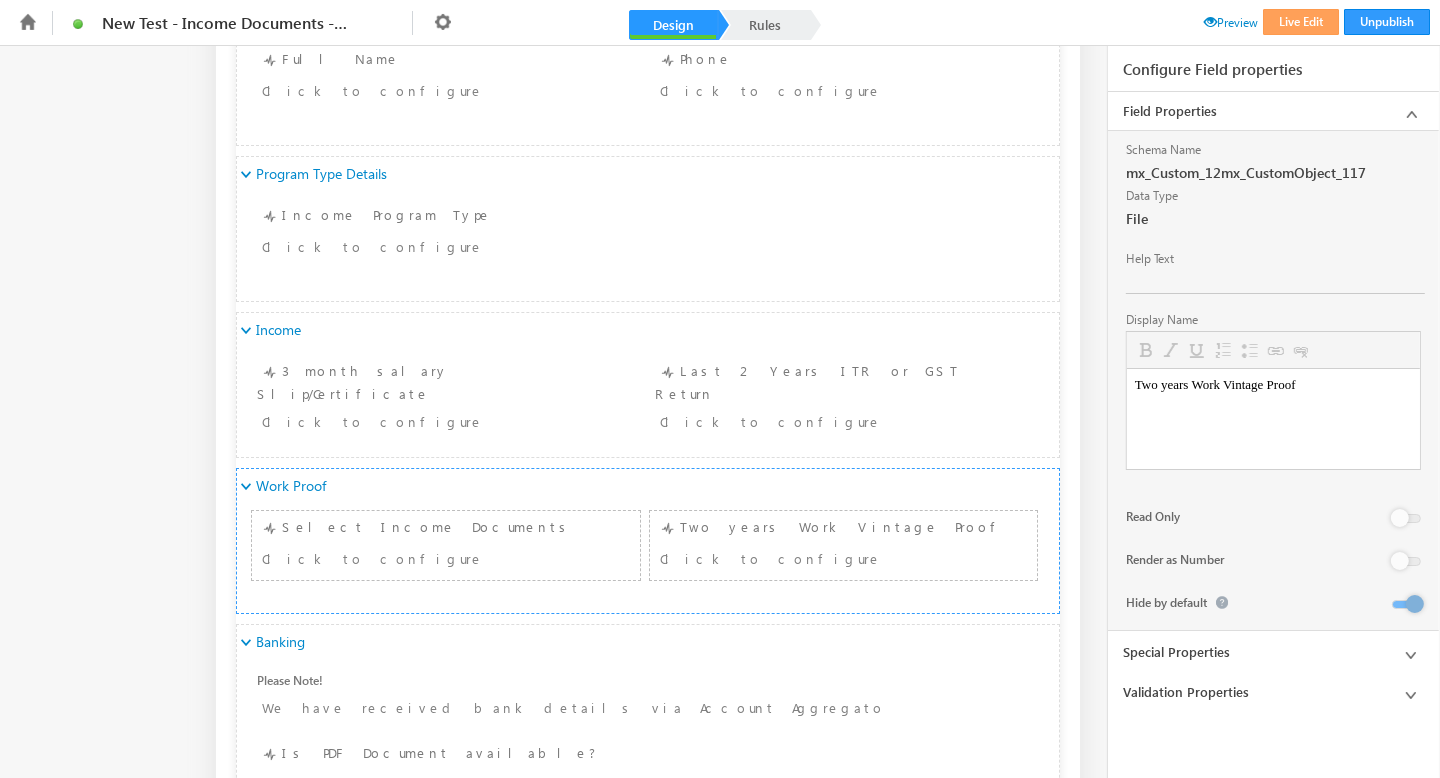 click on "Select Income Documents Click to configure" at bounding box center (446, 545) 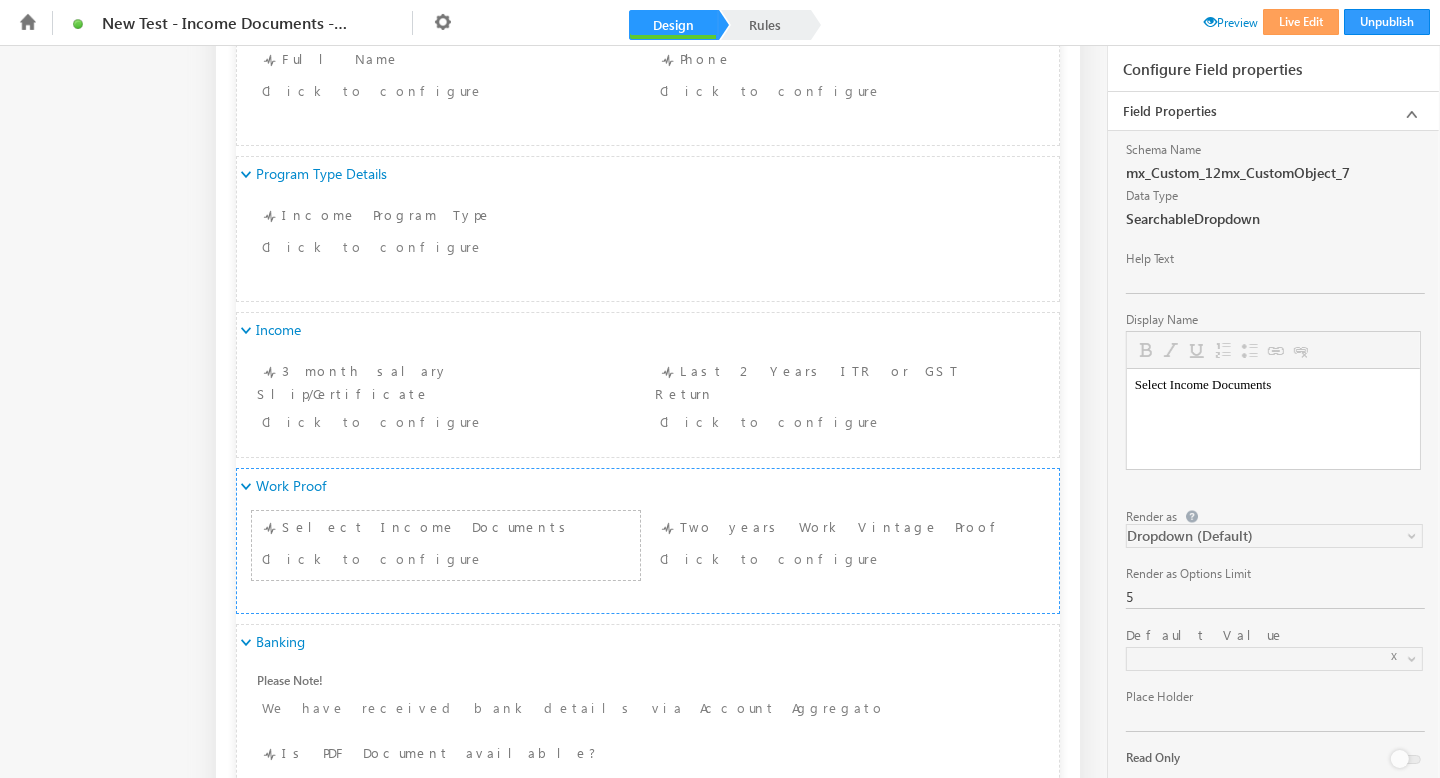 scroll, scrollTop: 0, scrollLeft: 0, axis: both 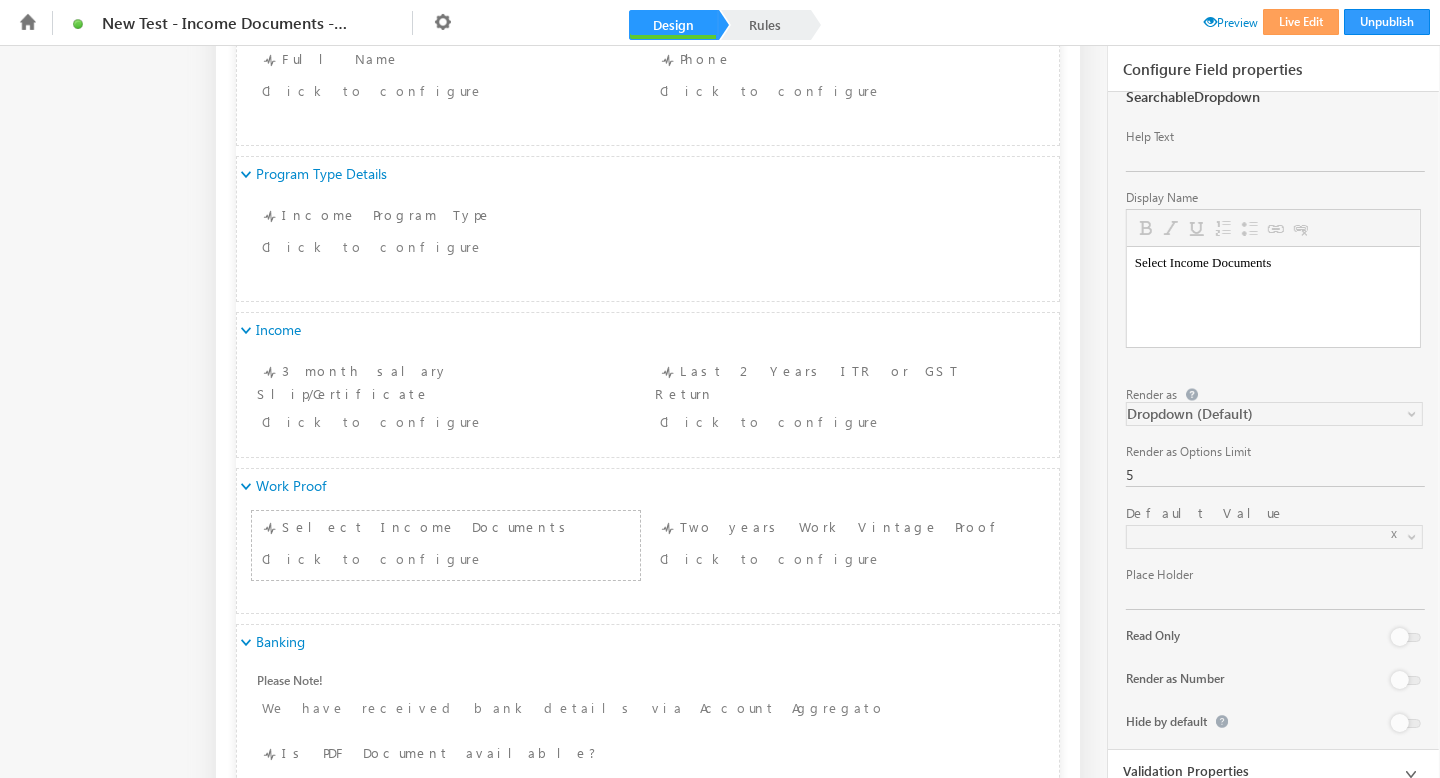 click on "Validation Properties" at bounding box center (1273, 771) 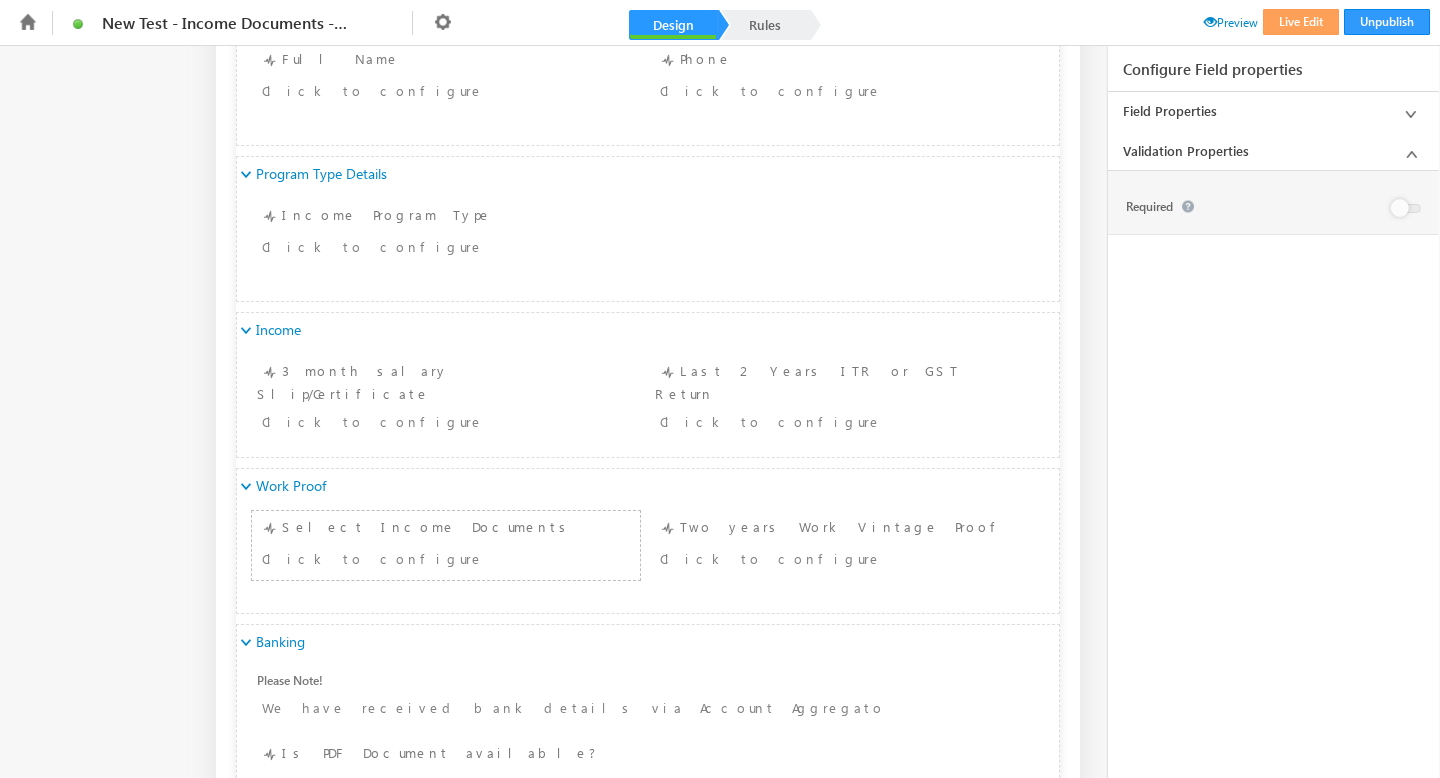 scroll, scrollTop: 0, scrollLeft: 0, axis: both 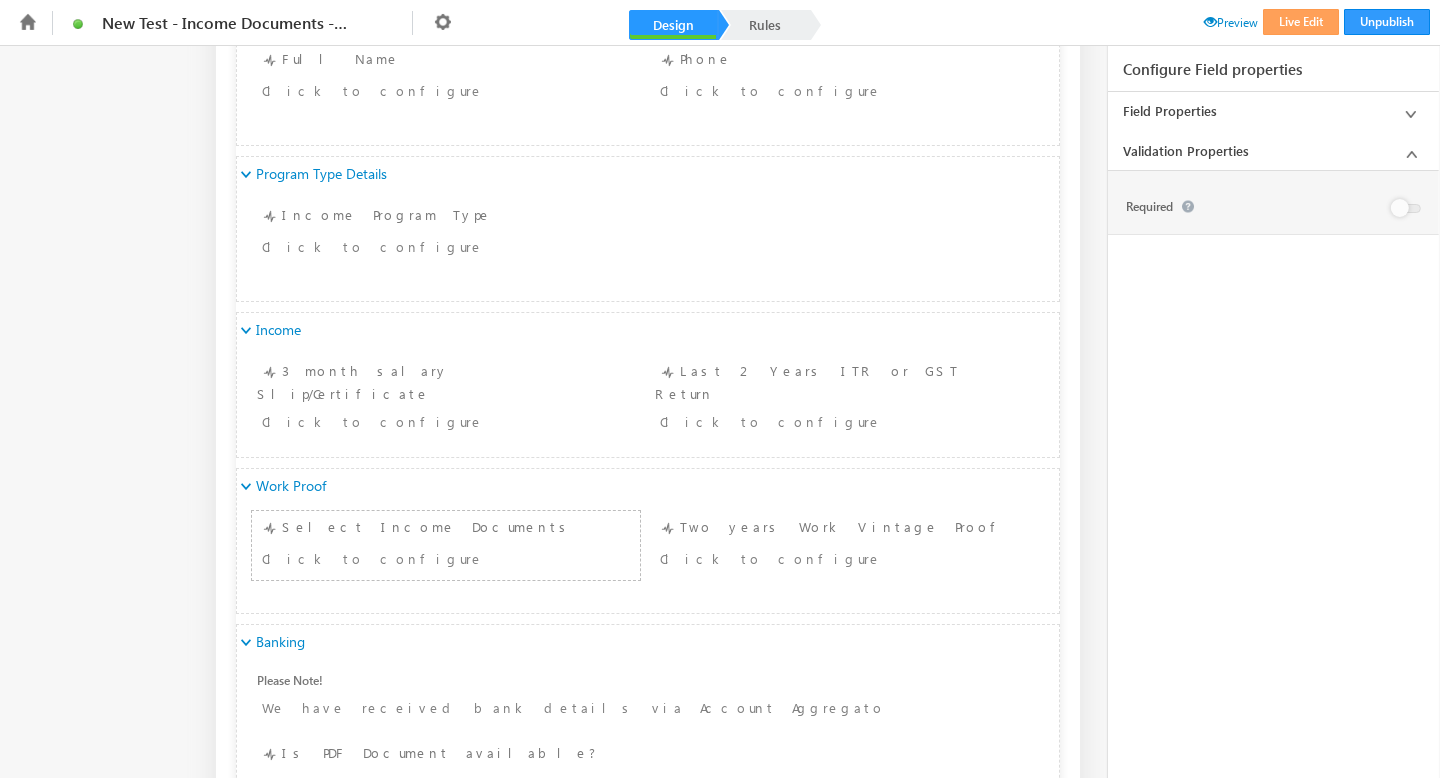 click on "Validation Properties" at bounding box center [1273, 151] 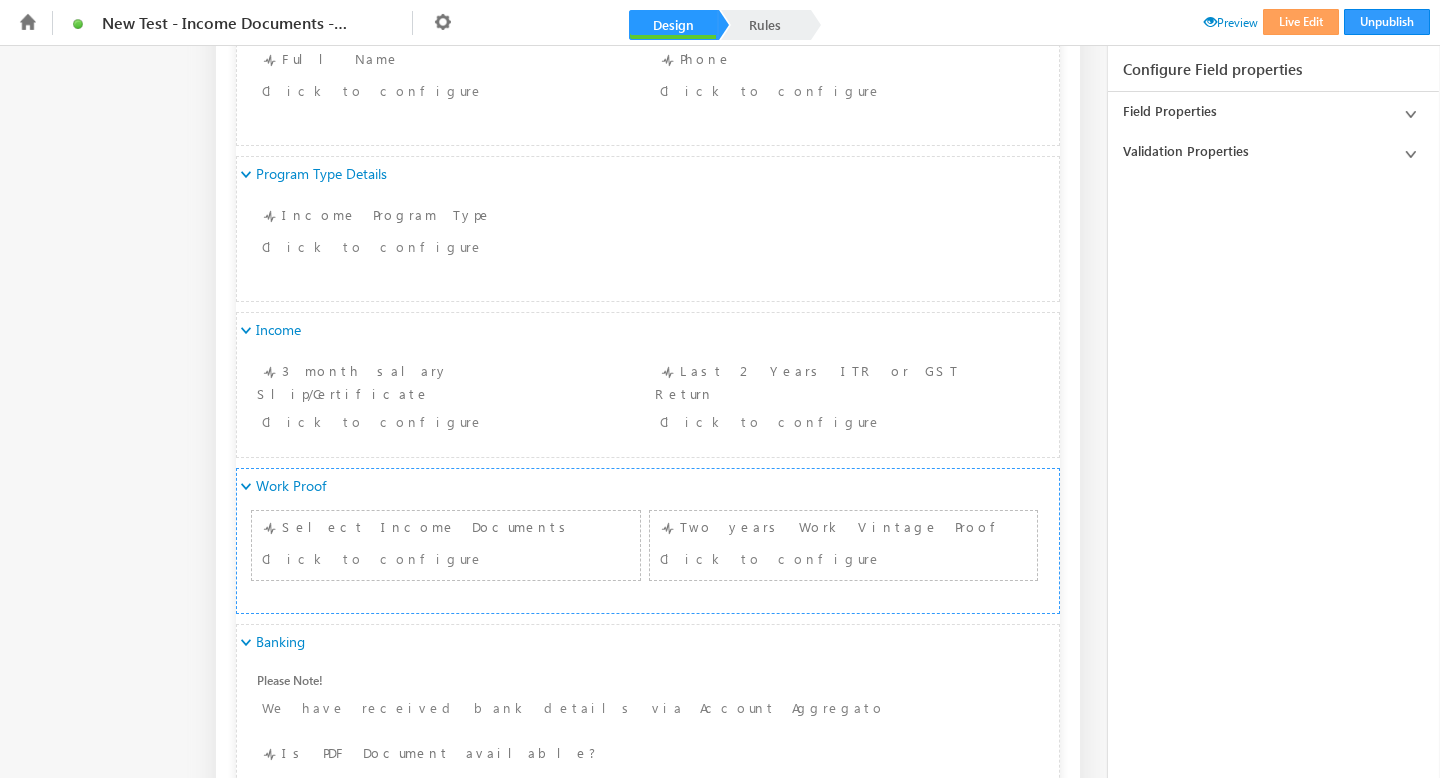 click on "Two years Work Vintage Proof Click to configure" at bounding box center (844, 545) 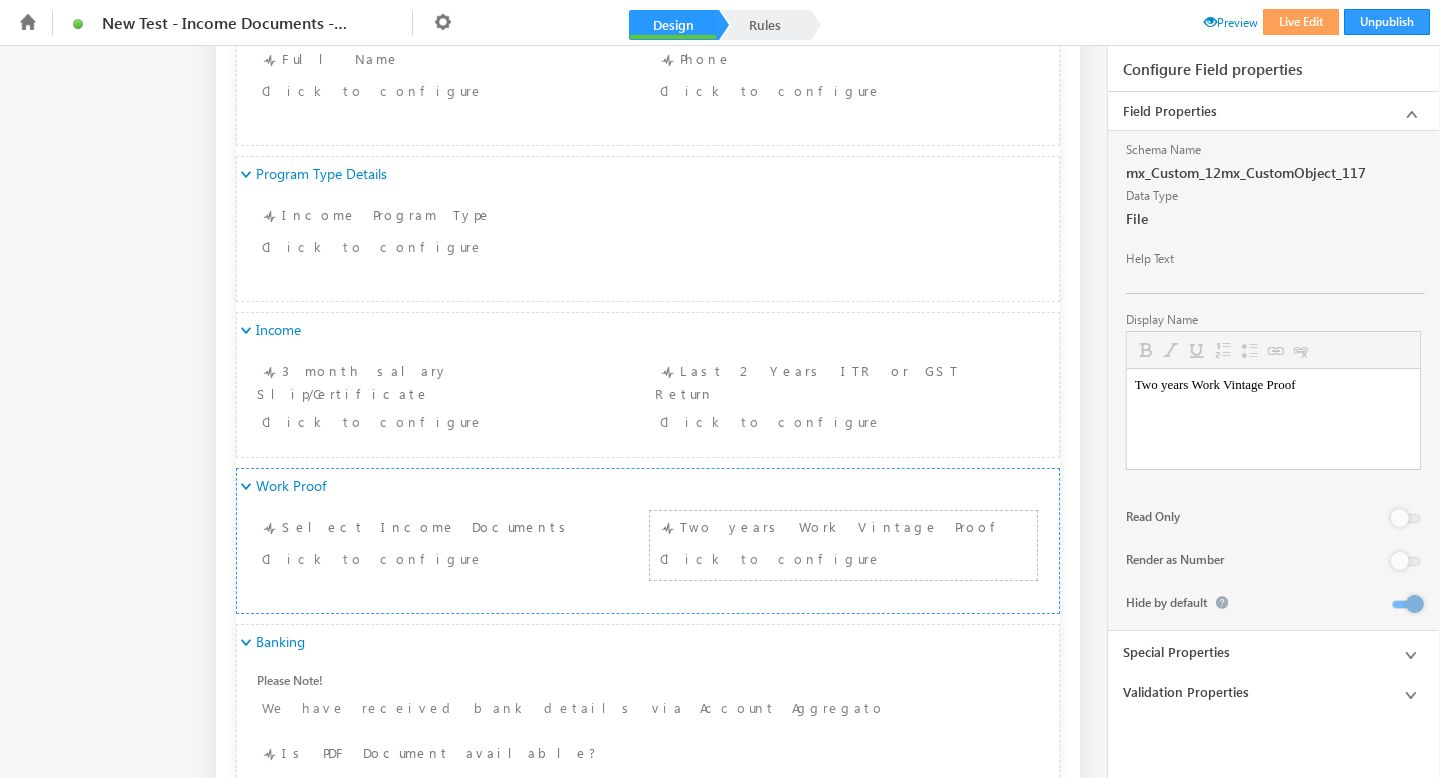 scroll, scrollTop: 0, scrollLeft: 0, axis: both 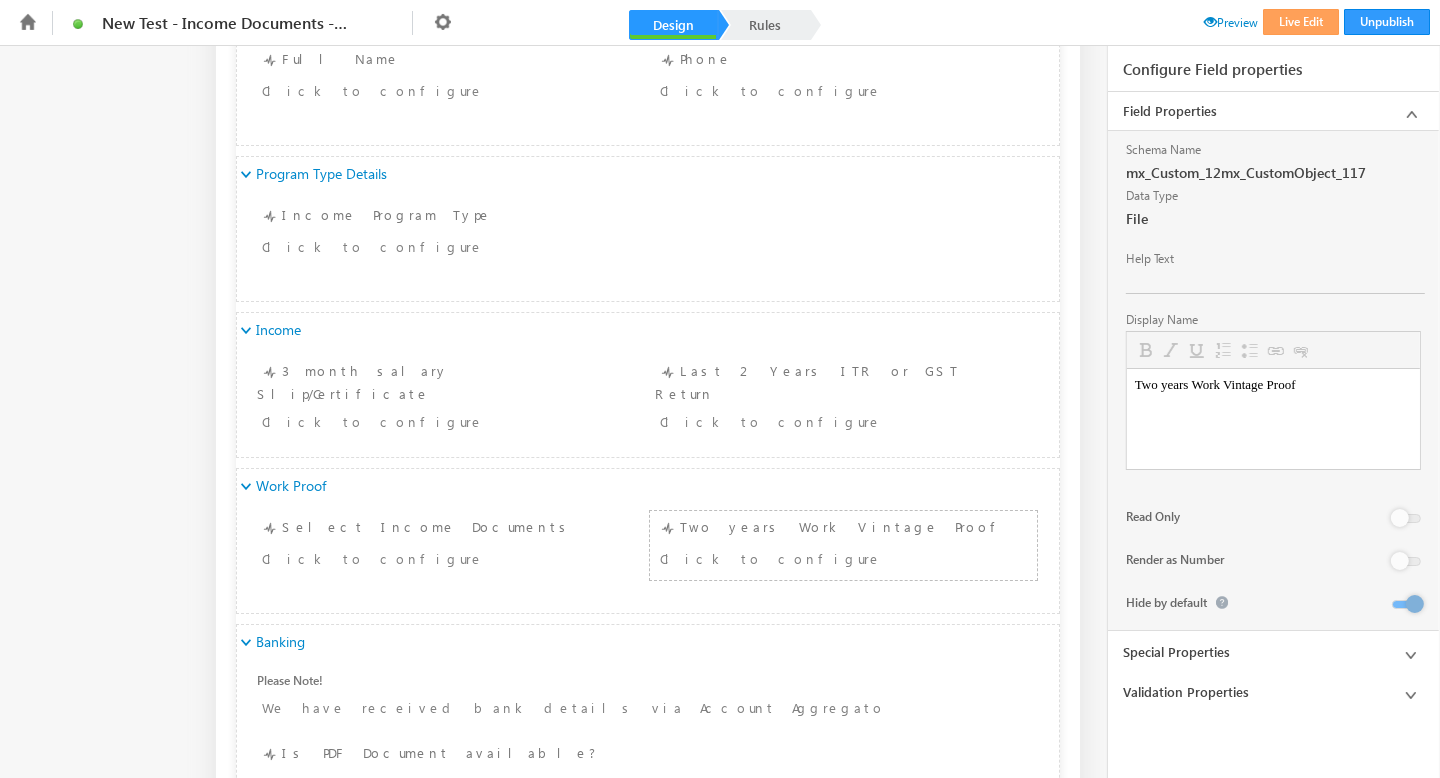 click at bounding box center (1411, 695) 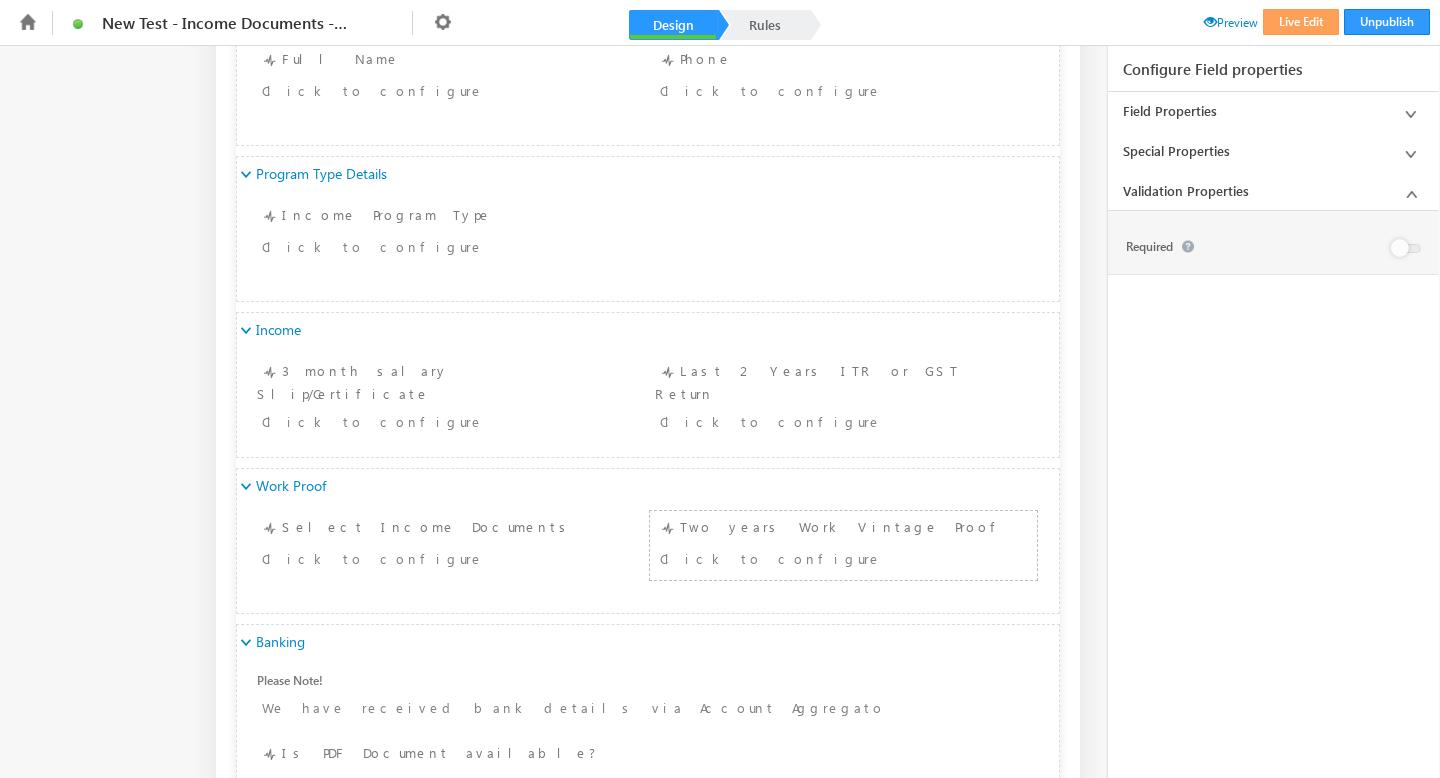 click on "Validation Properties" at bounding box center [1273, 191] 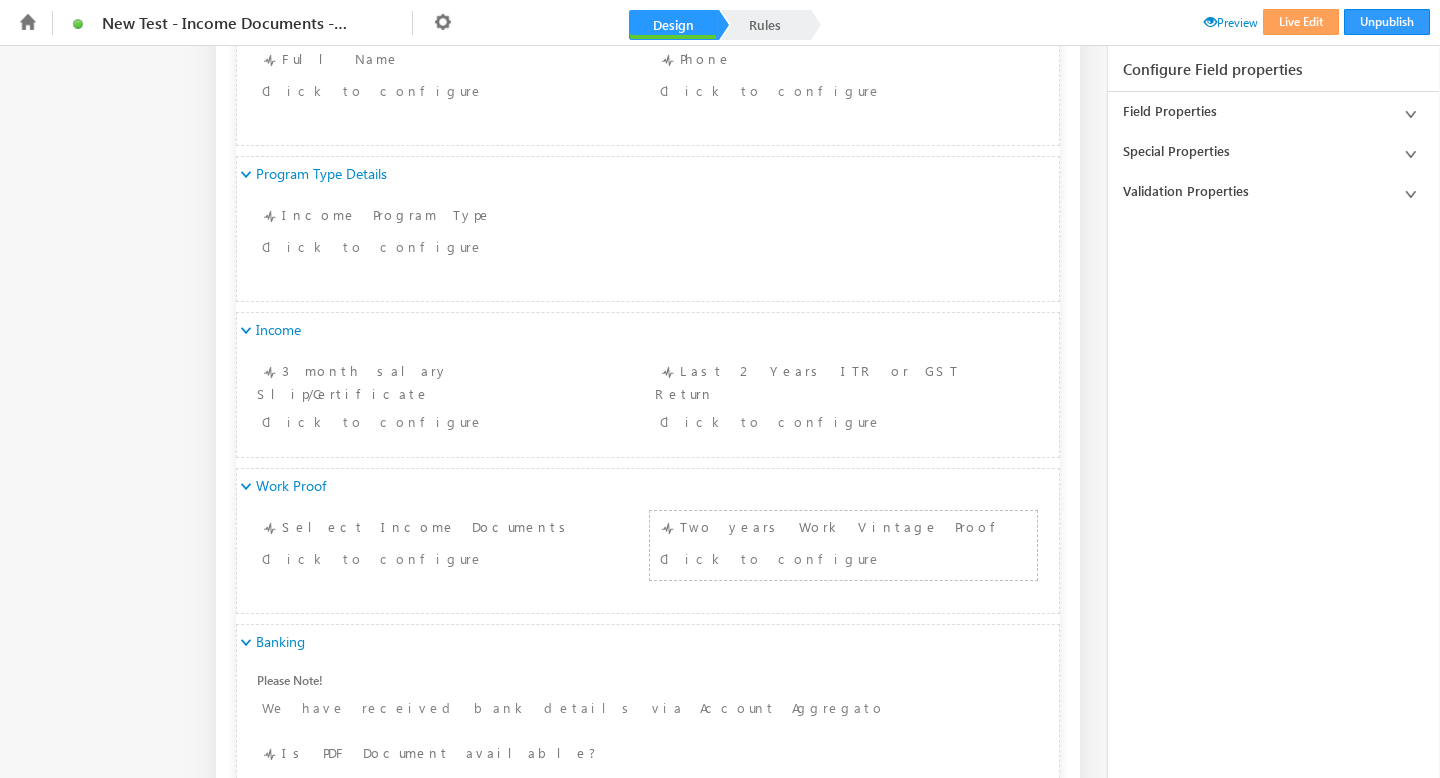 click on "Validation Properties" at bounding box center (1273, 191) 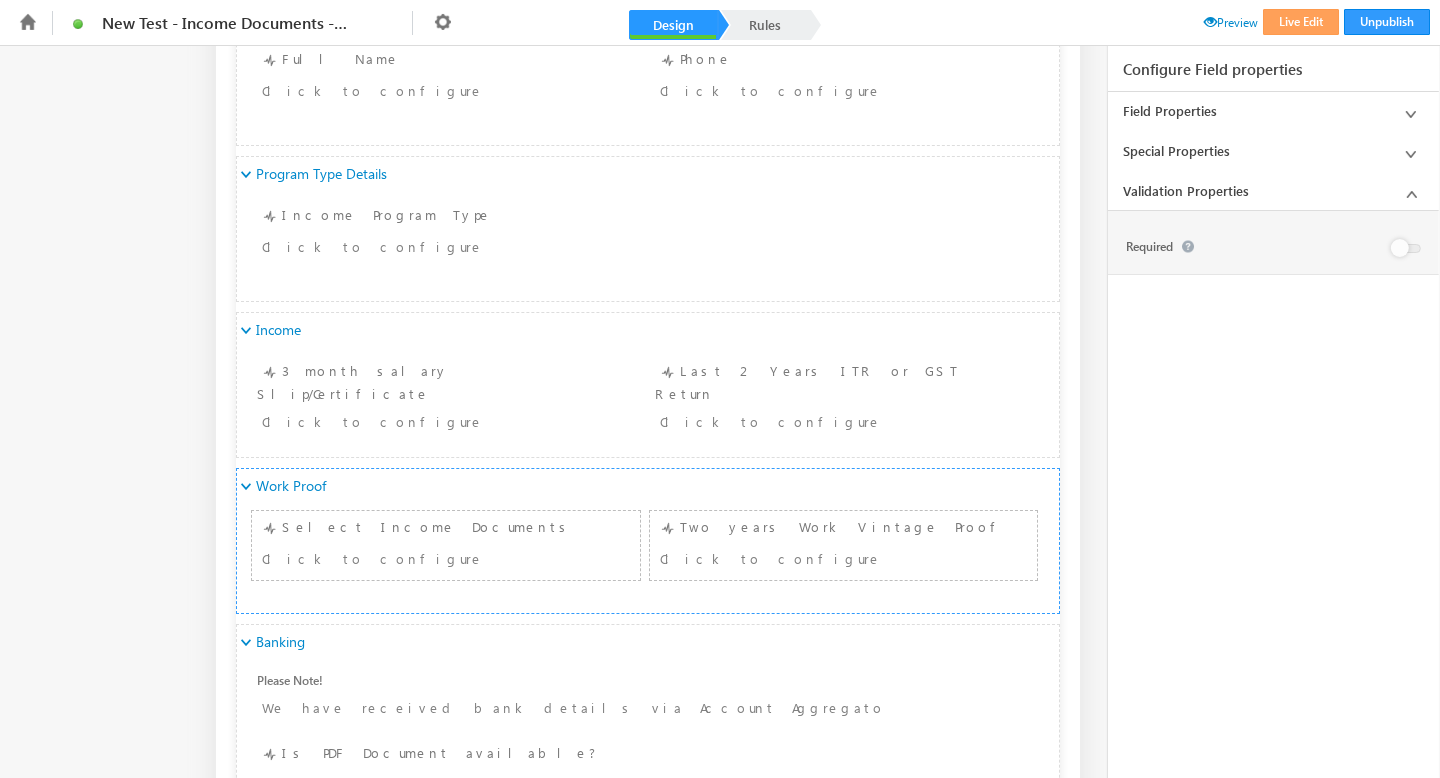 click on "Select Income Documents Click to configure" at bounding box center (446, 545) 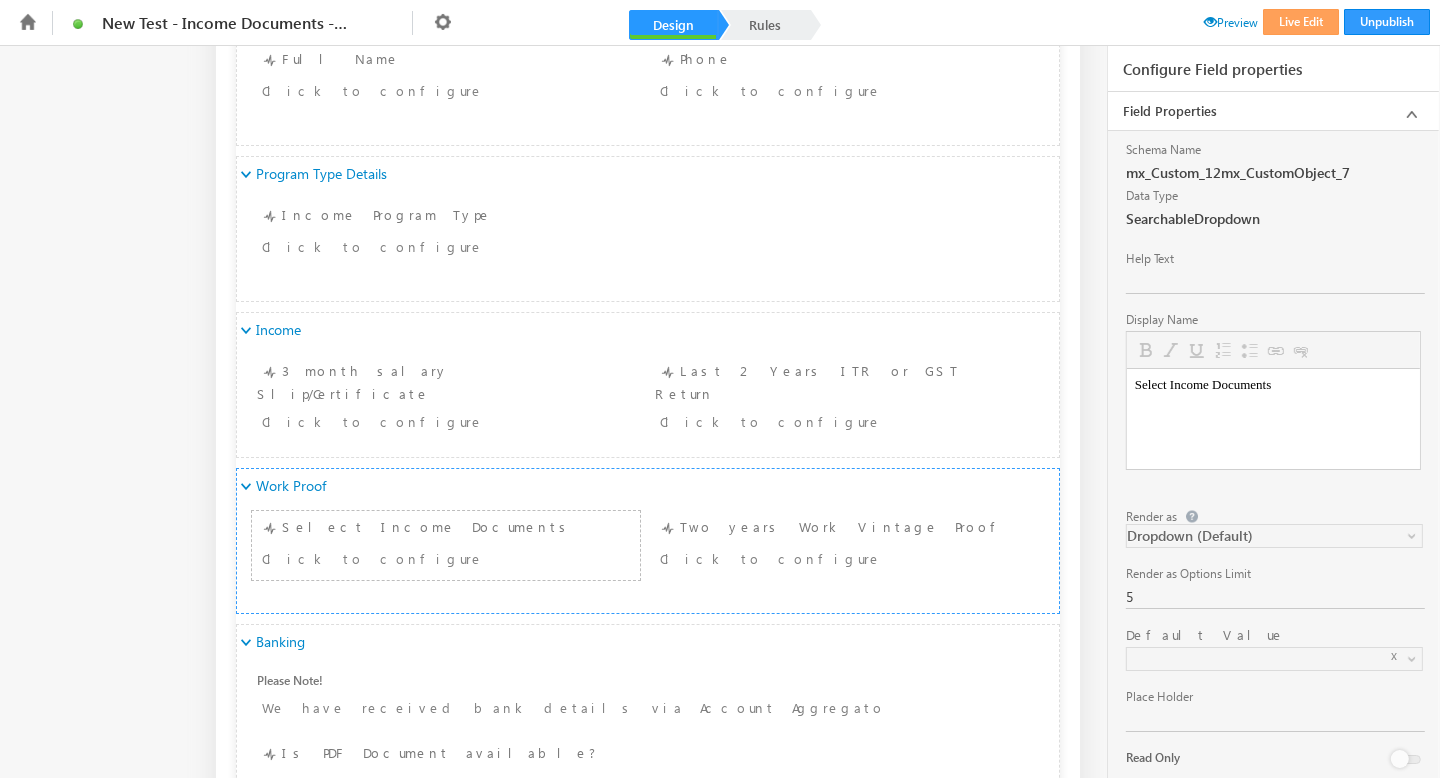scroll, scrollTop: 0, scrollLeft: 0, axis: both 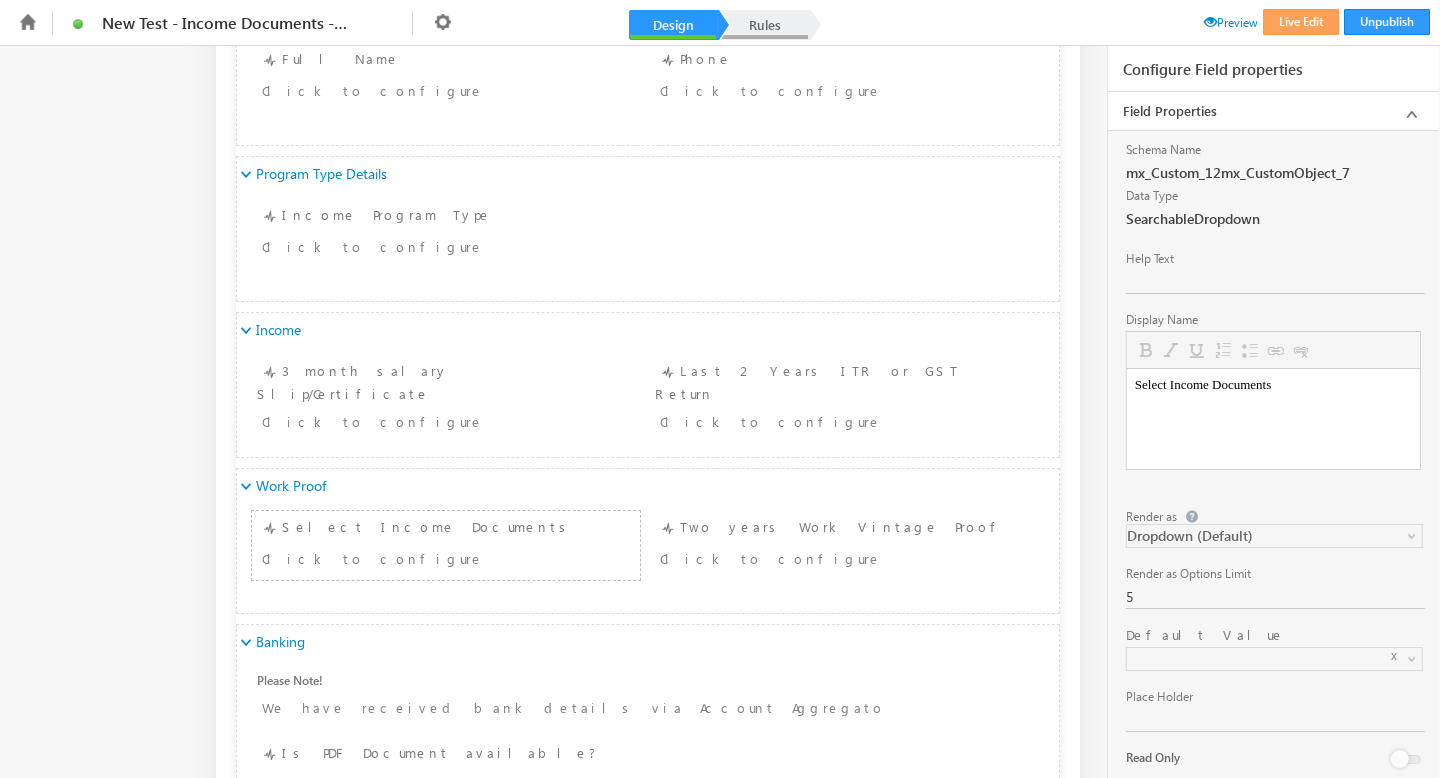 click on "Rules" at bounding box center (765, 25) 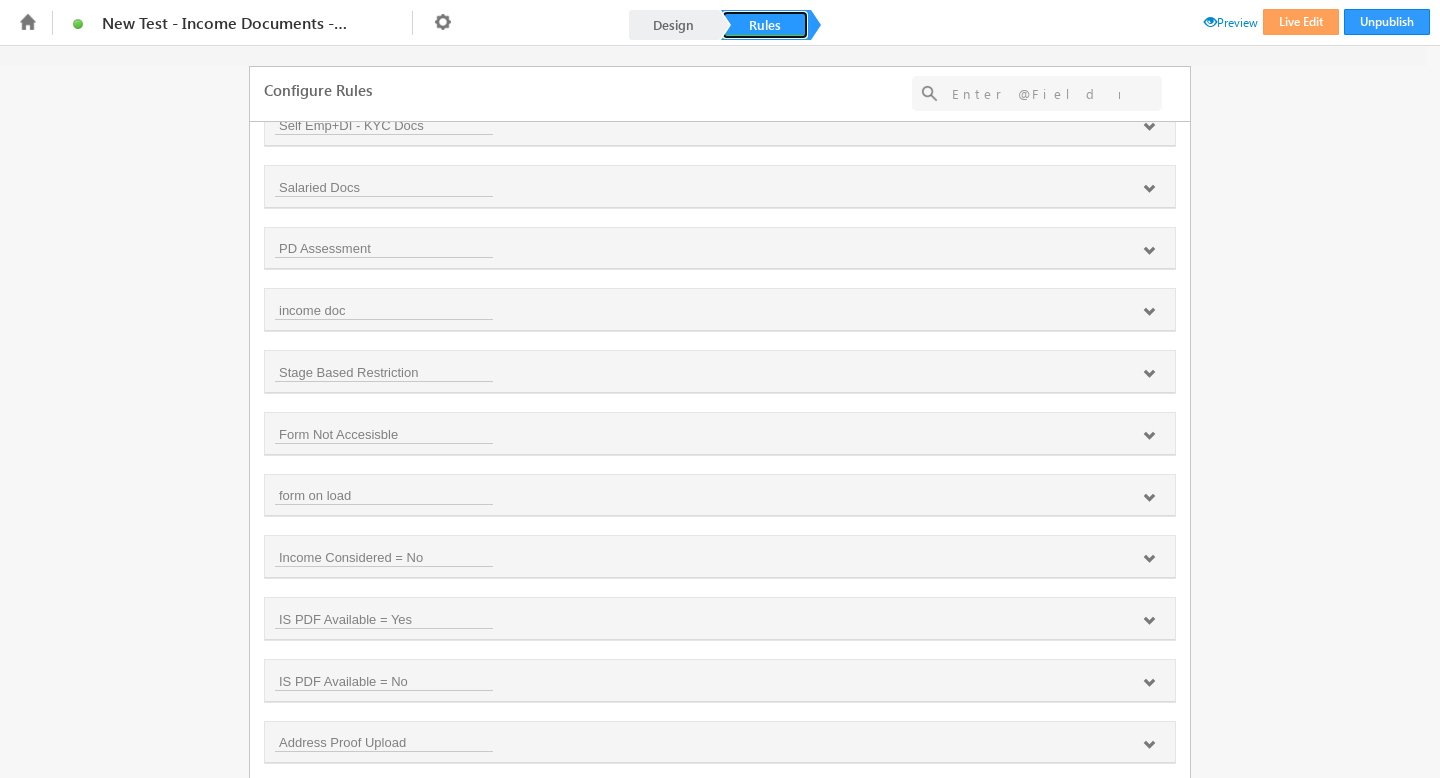 scroll, scrollTop: 28, scrollLeft: 0, axis: vertical 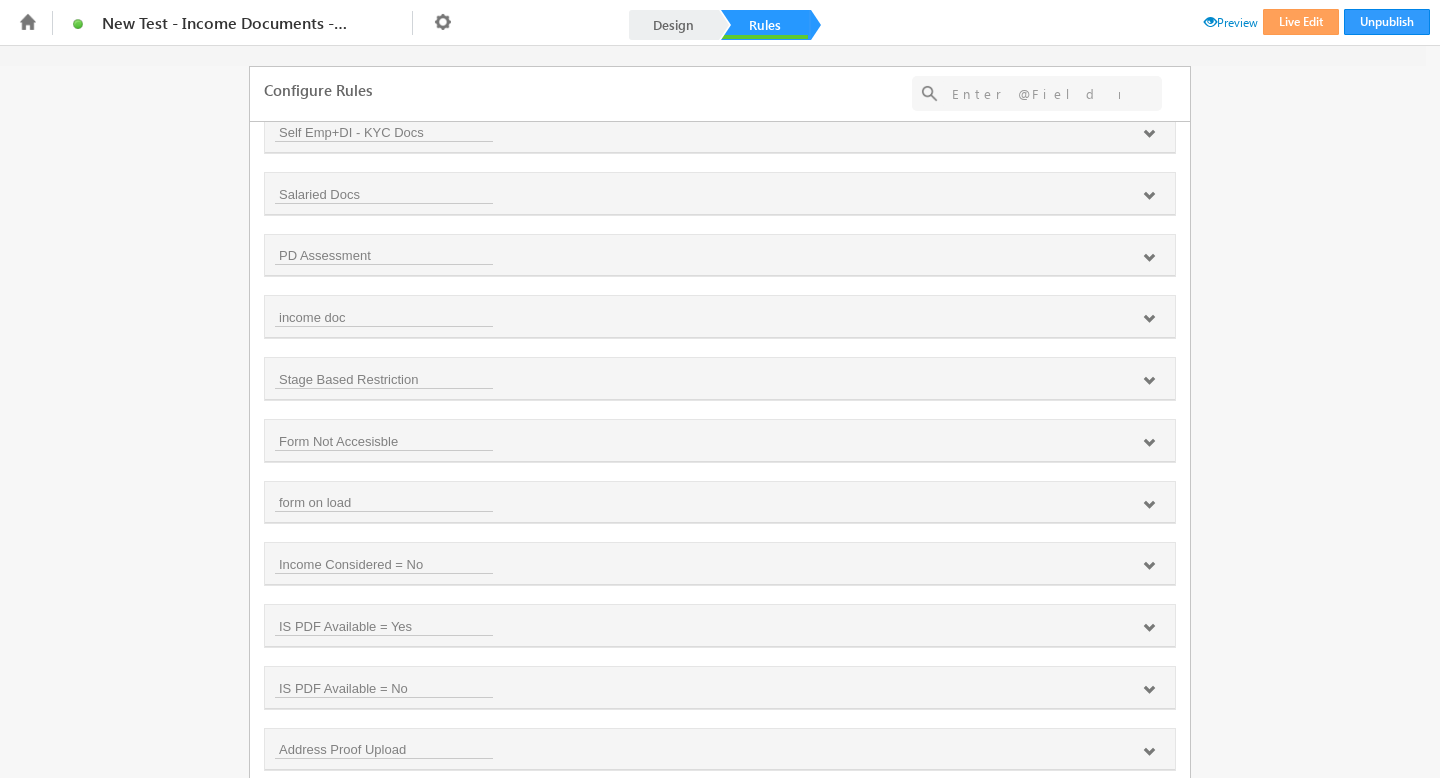 click at bounding box center [1149, 319] 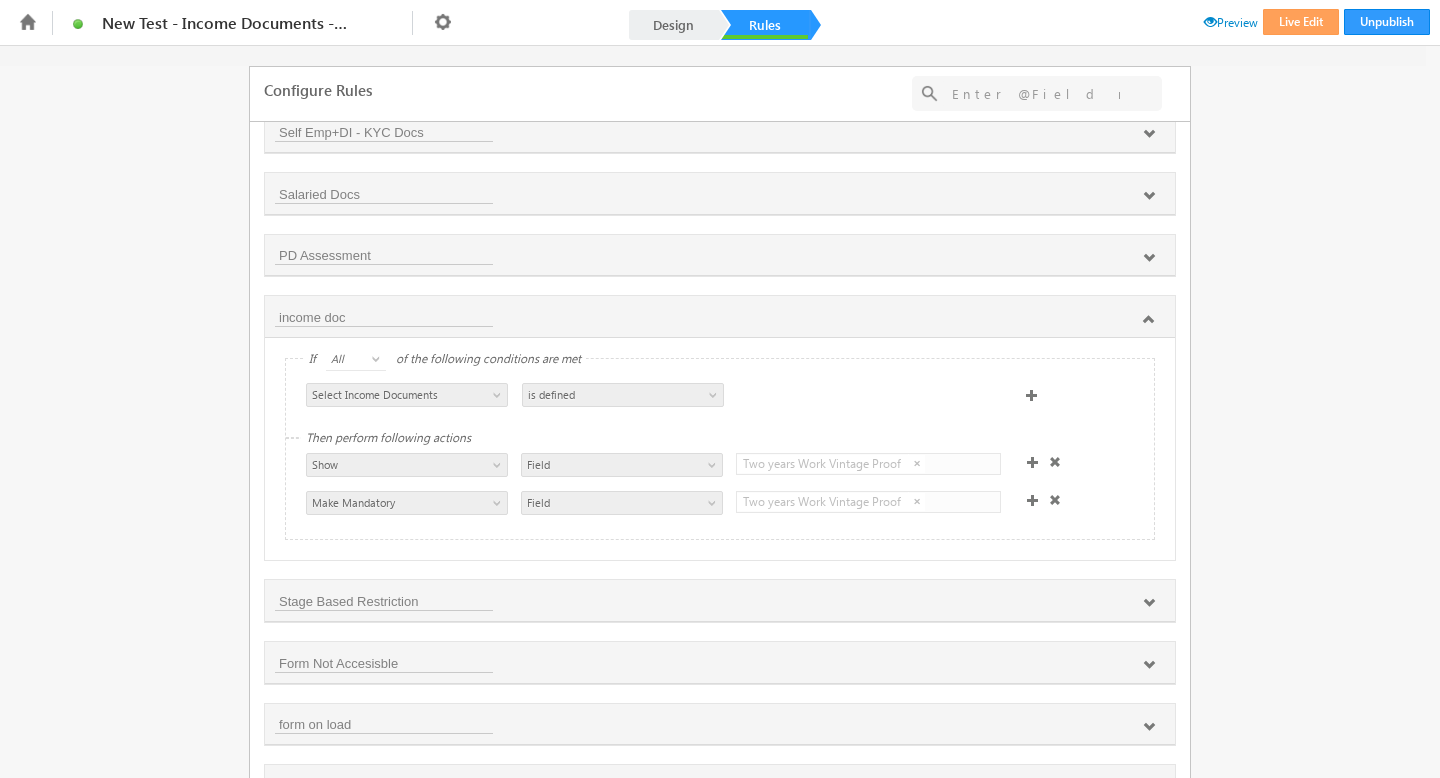 click at bounding box center (1149, 319) 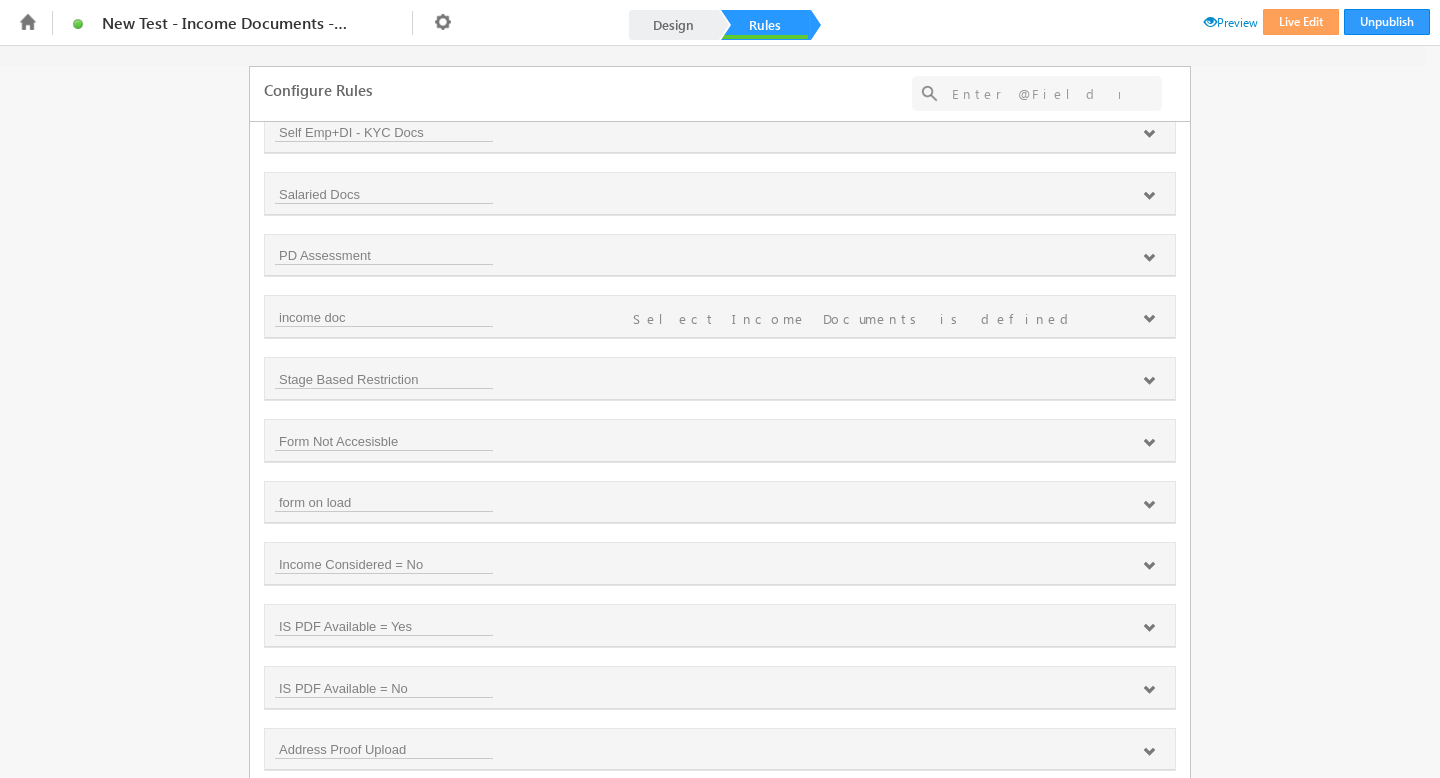 scroll, scrollTop: 0, scrollLeft: 0, axis: both 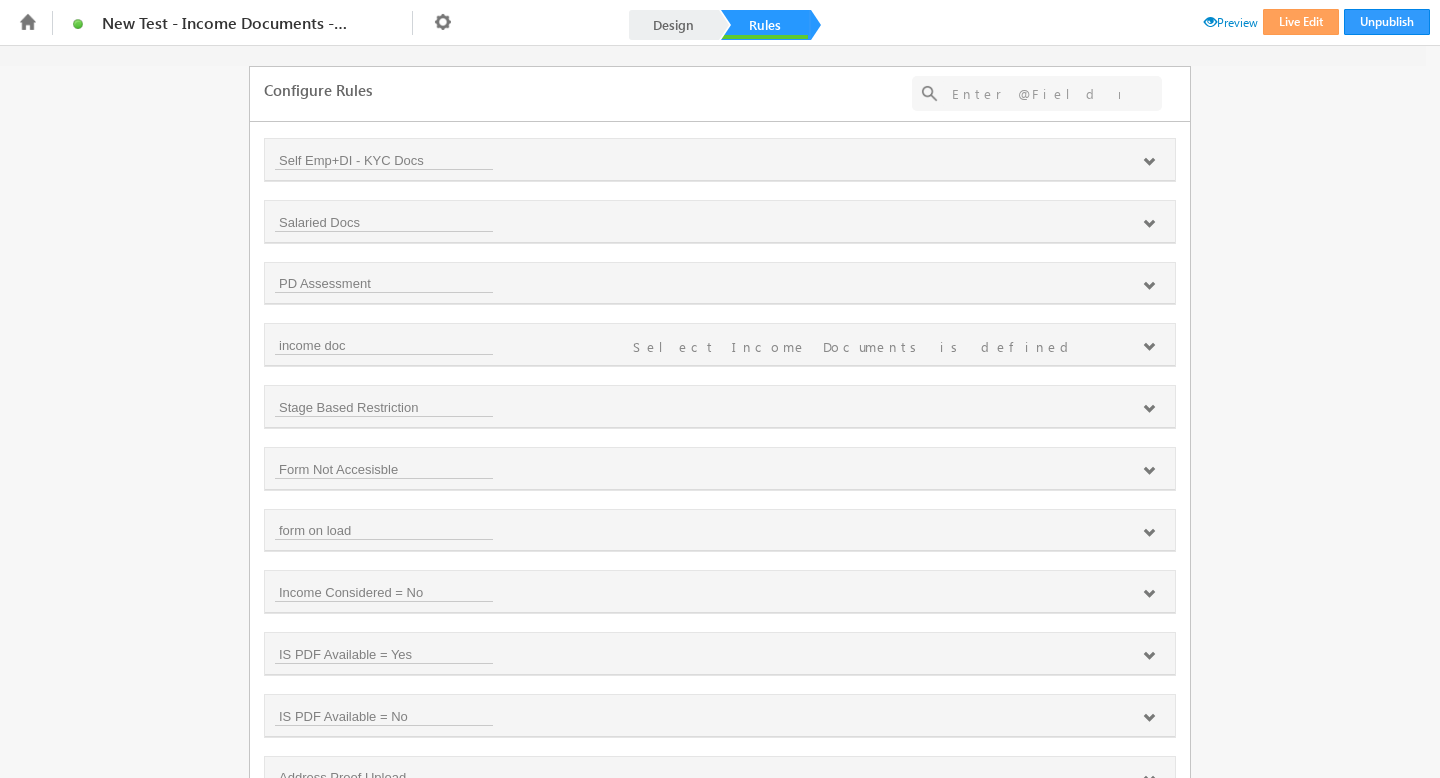 click at bounding box center (1149, 224) 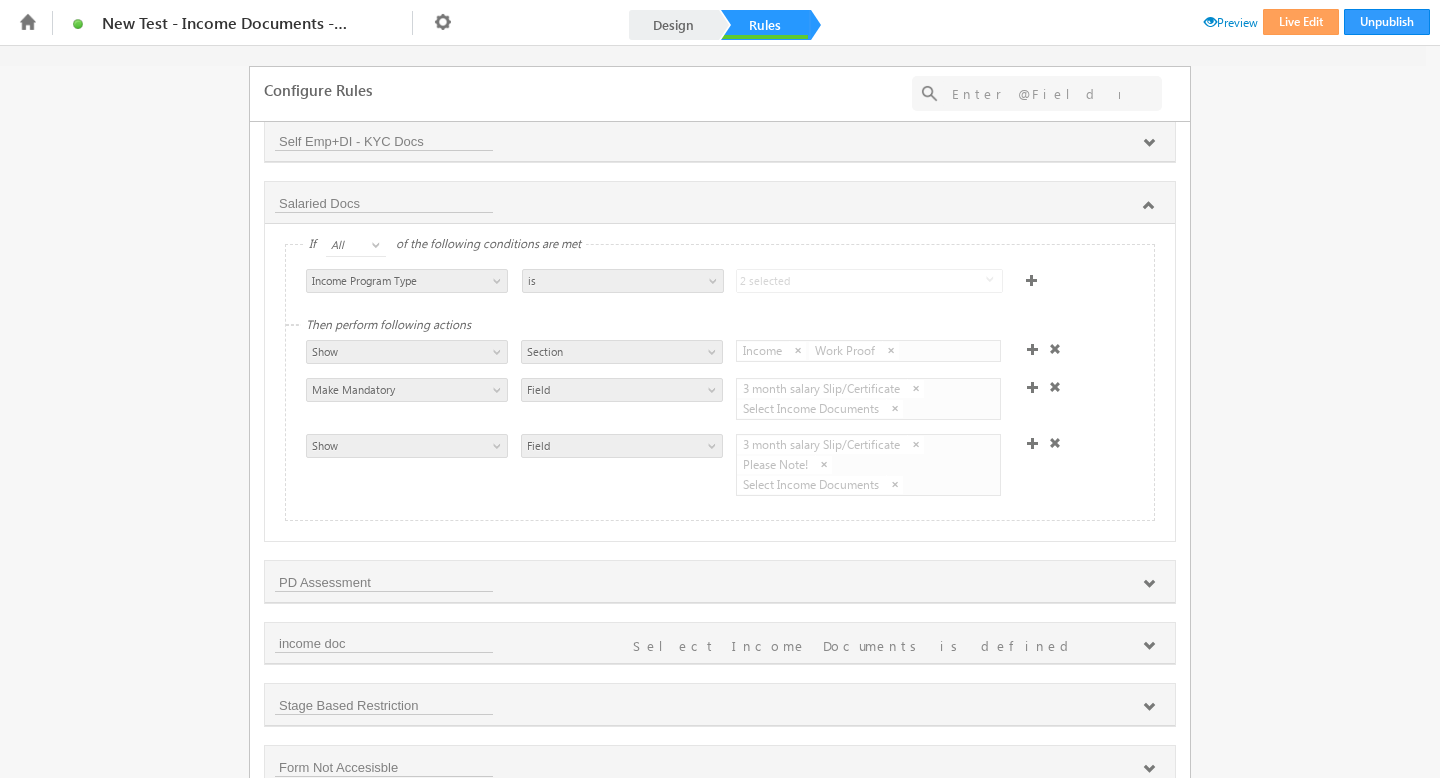 scroll, scrollTop: 0, scrollLeft: 0, axis: both 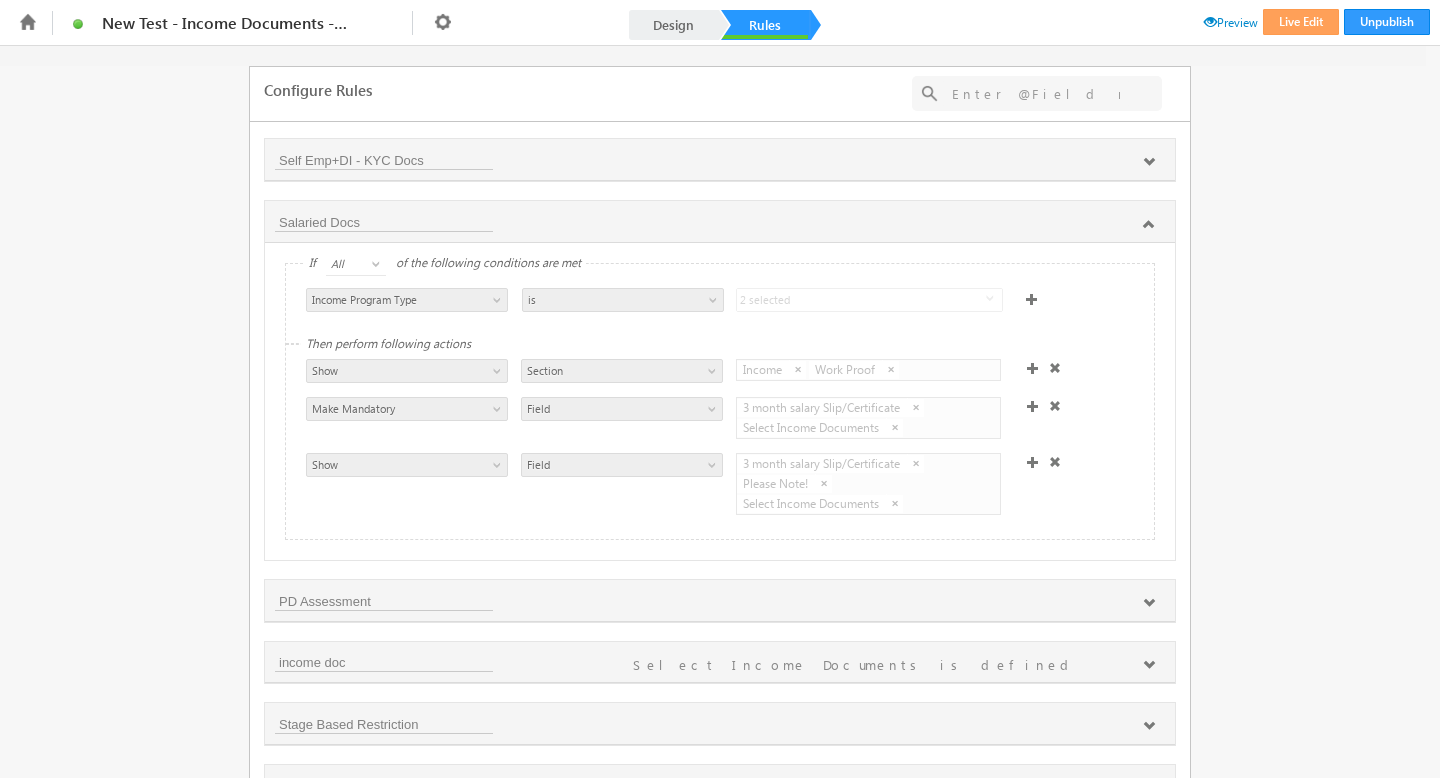 click on "Income × Work Proof × Note Primary Phone Applicant Details Program Type Details Banking Address Proof Address Details Other Details - Hidden" at bounding box center (836, 372) 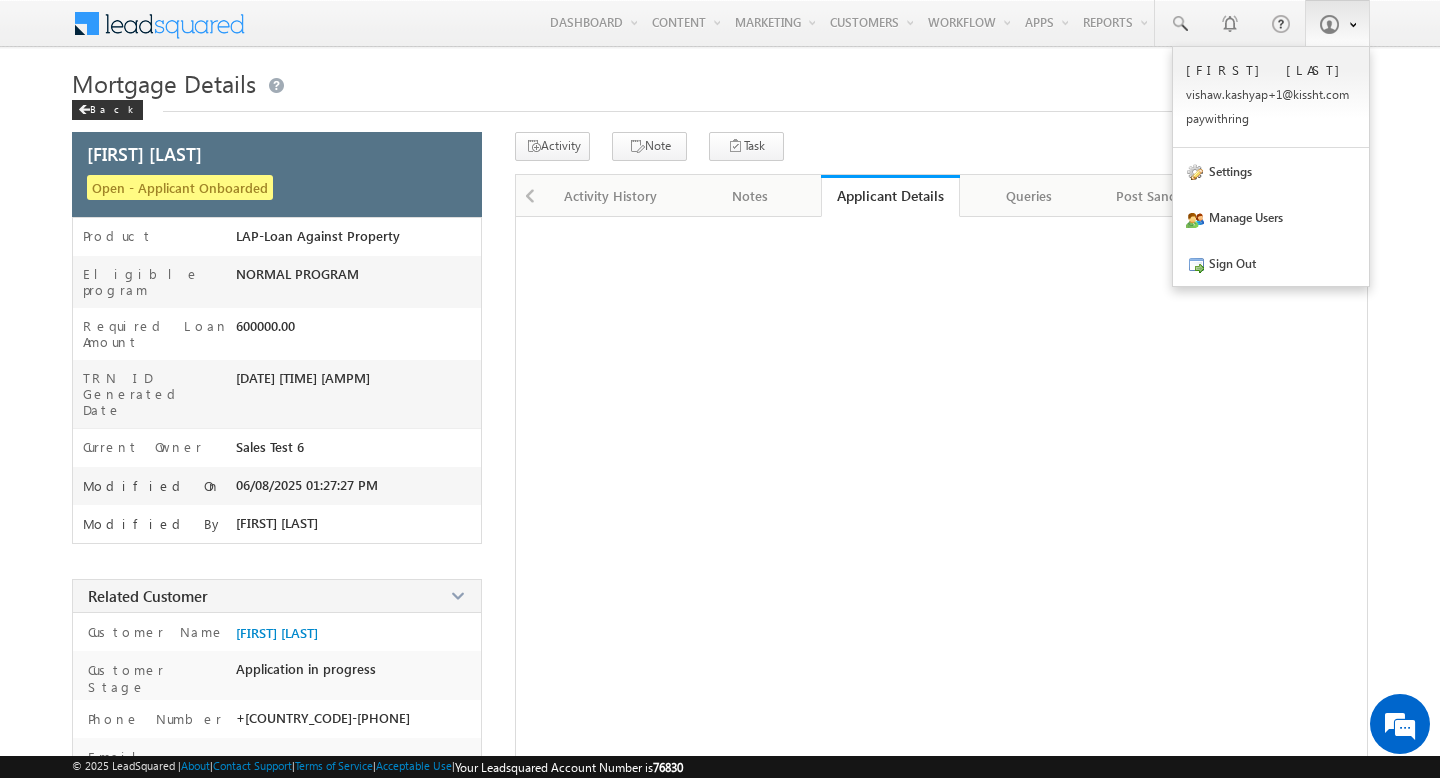 scroll, scrollTop: 0, scrollLeft: 0, axis: both 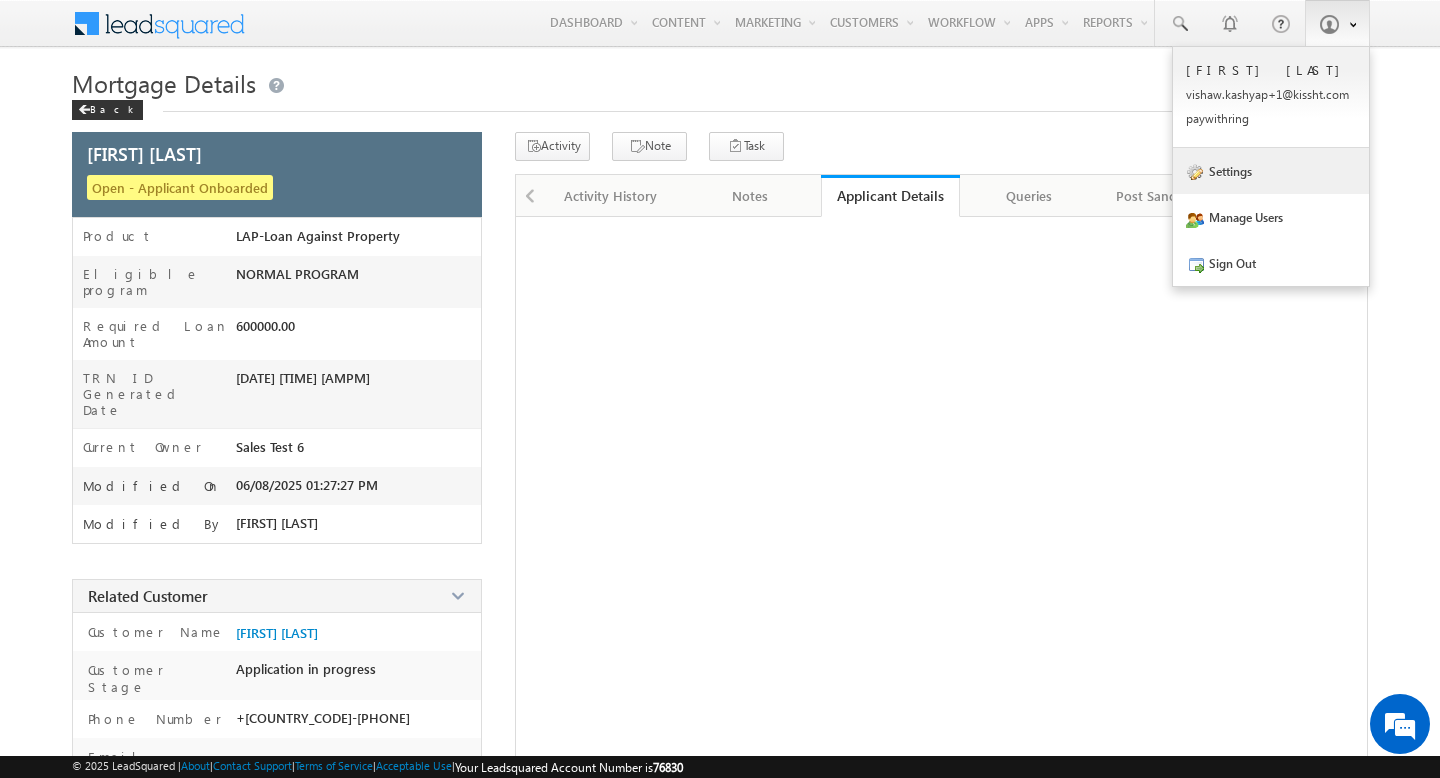 click on "Settings" at bounding box center [1271, 171] 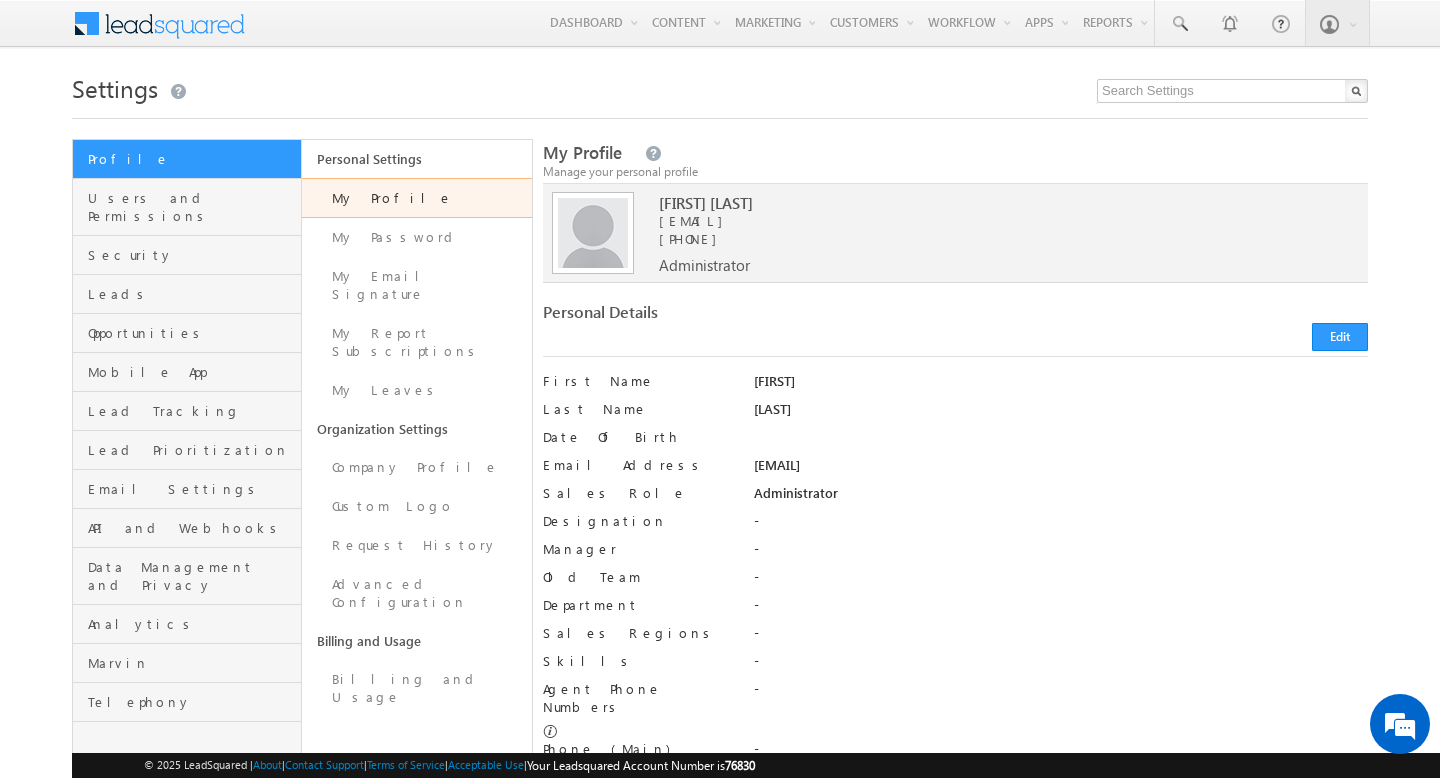 scroll, scrollTop: 0, scrollLeft: 0, axis: both 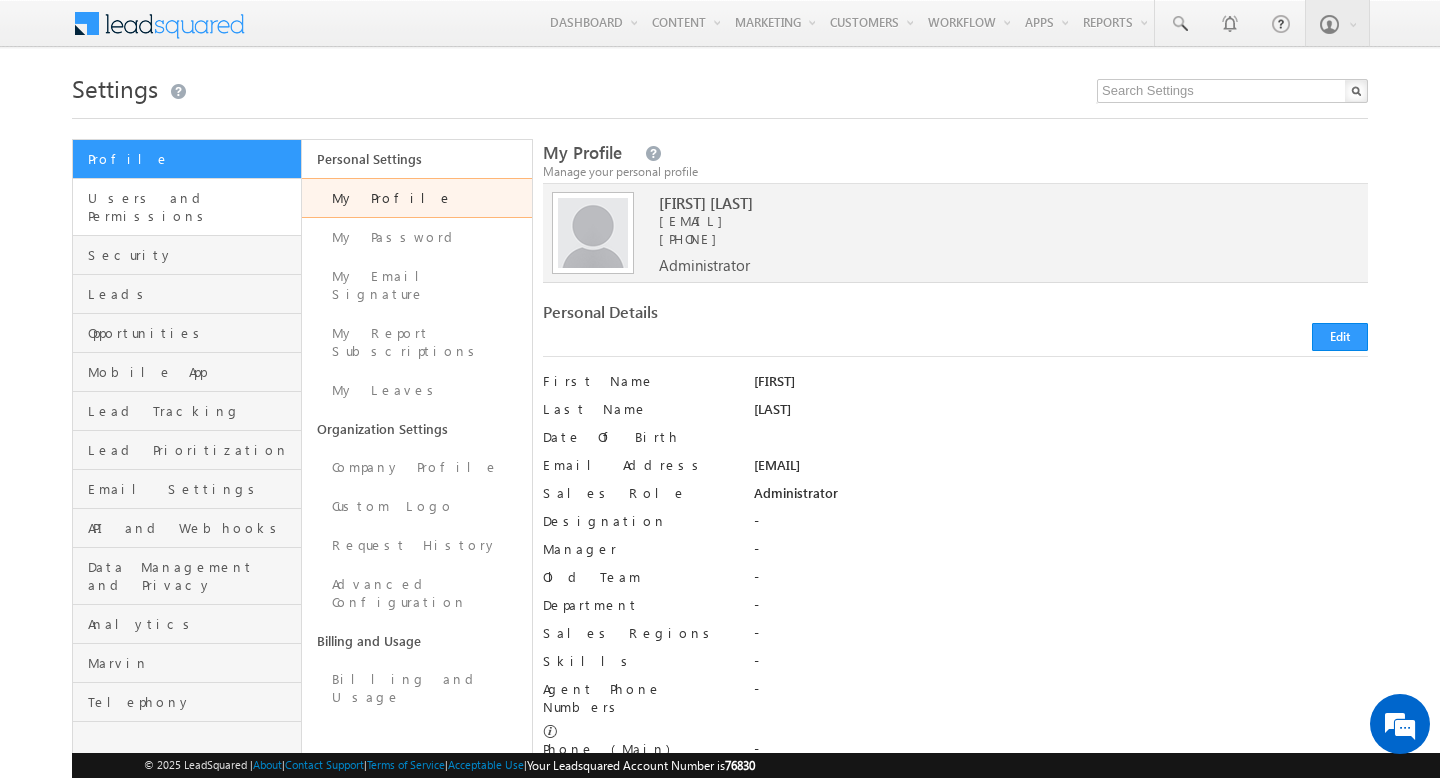 click on "Users and Permissions" at bounding box center [187, 207] 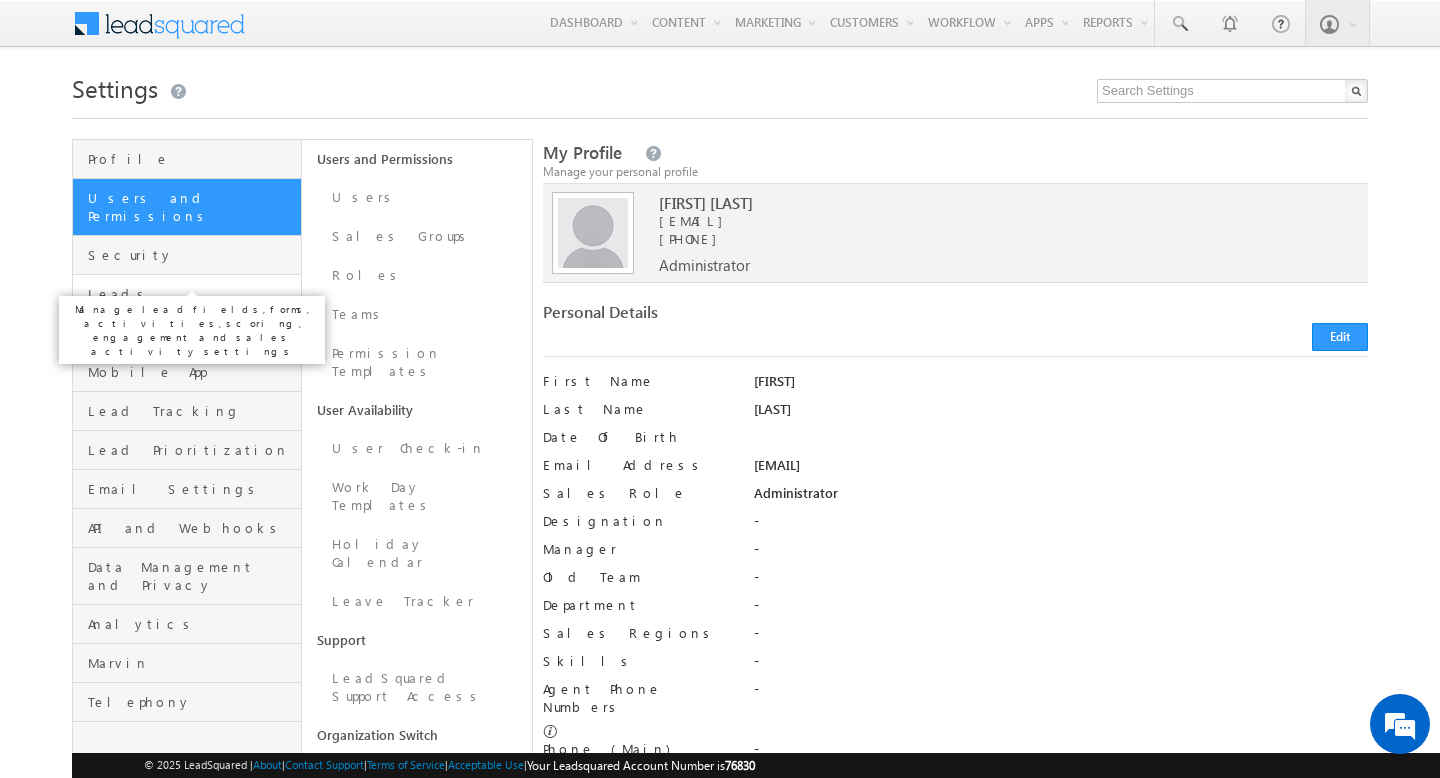 click on "Leads" at bounding box center [192, 294] 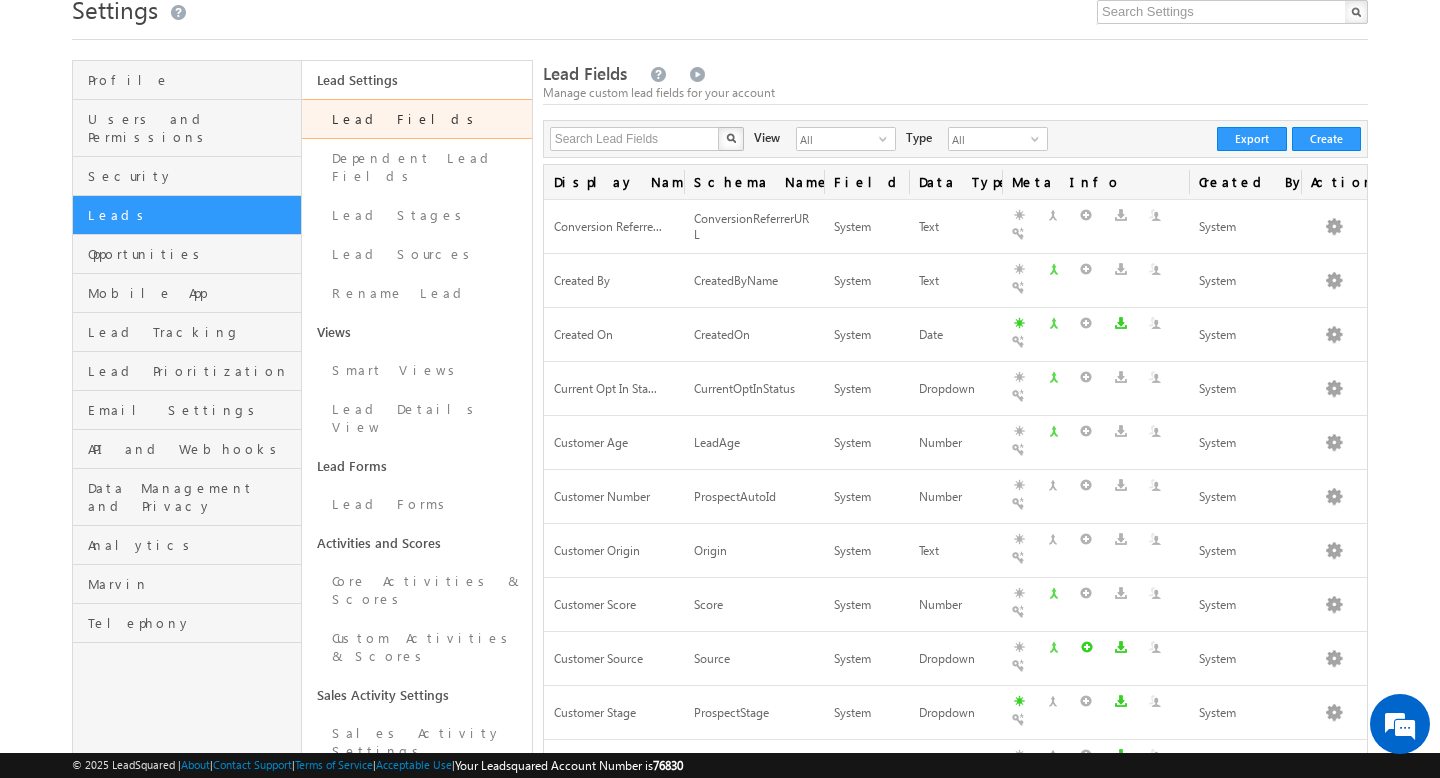scroll, scrollTop: 91, scrollLeft: 0, axis: vertical 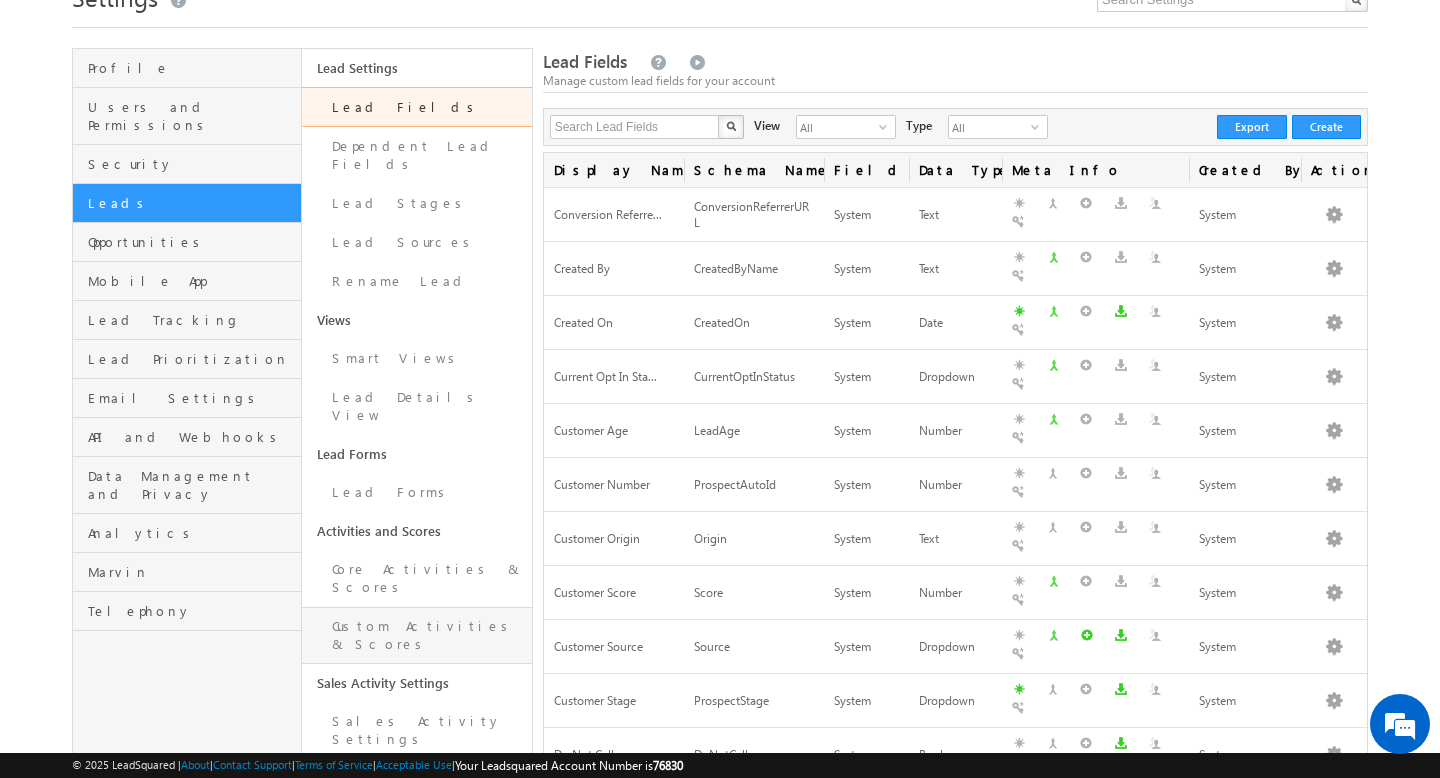 click on "Custom Activities & Scores" at bounding box center (416, 635) 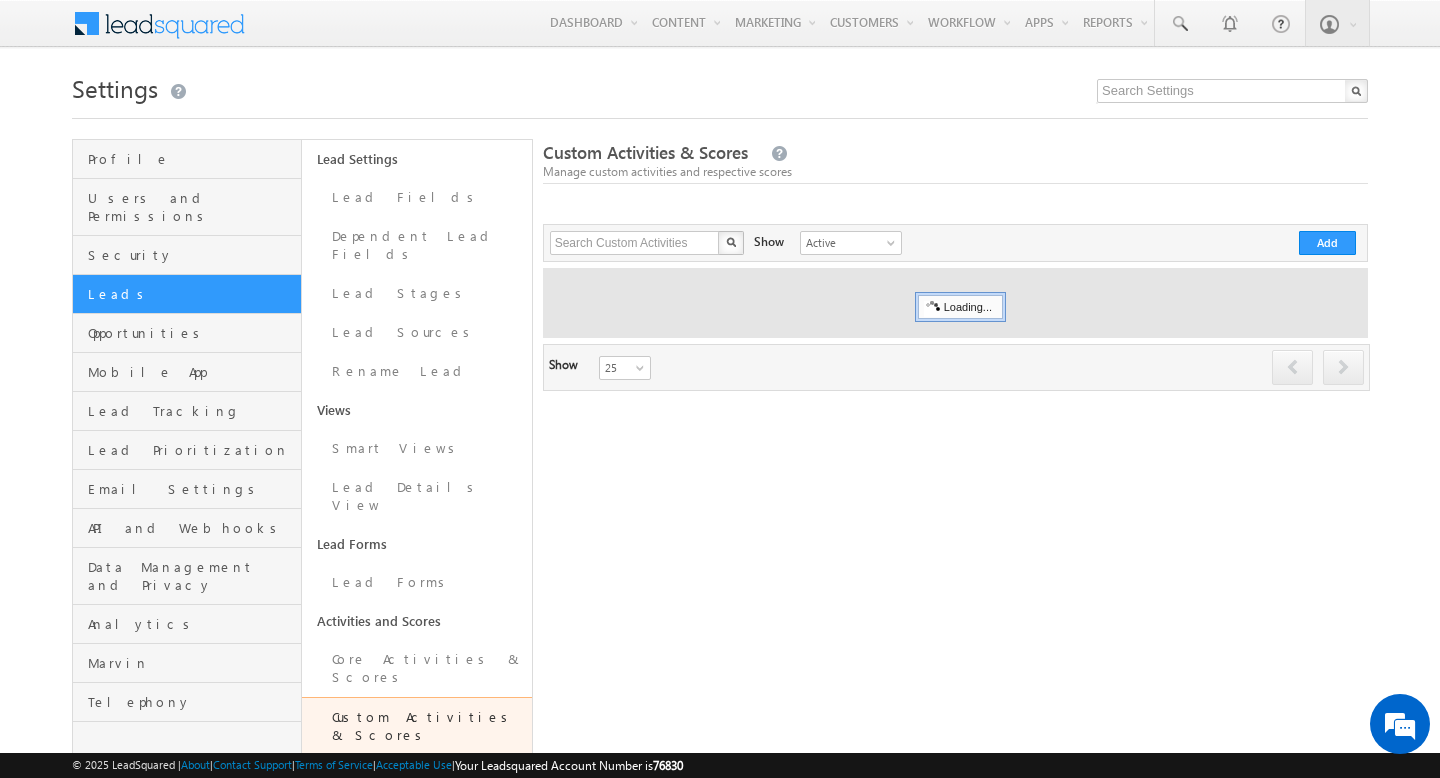scroll, scrollTop: 0, scrollLeft: 0, axis: both 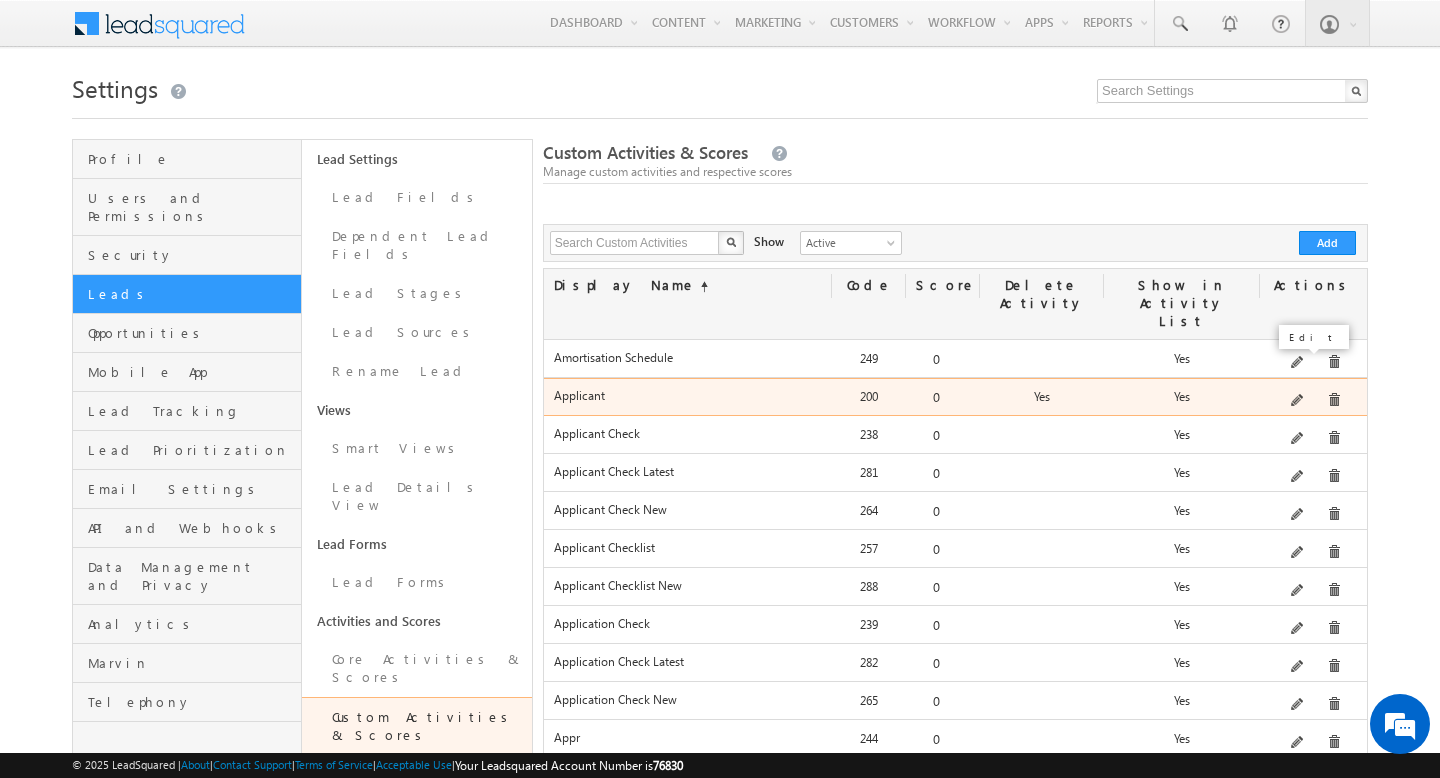 click at bounding box center (1298, 401) 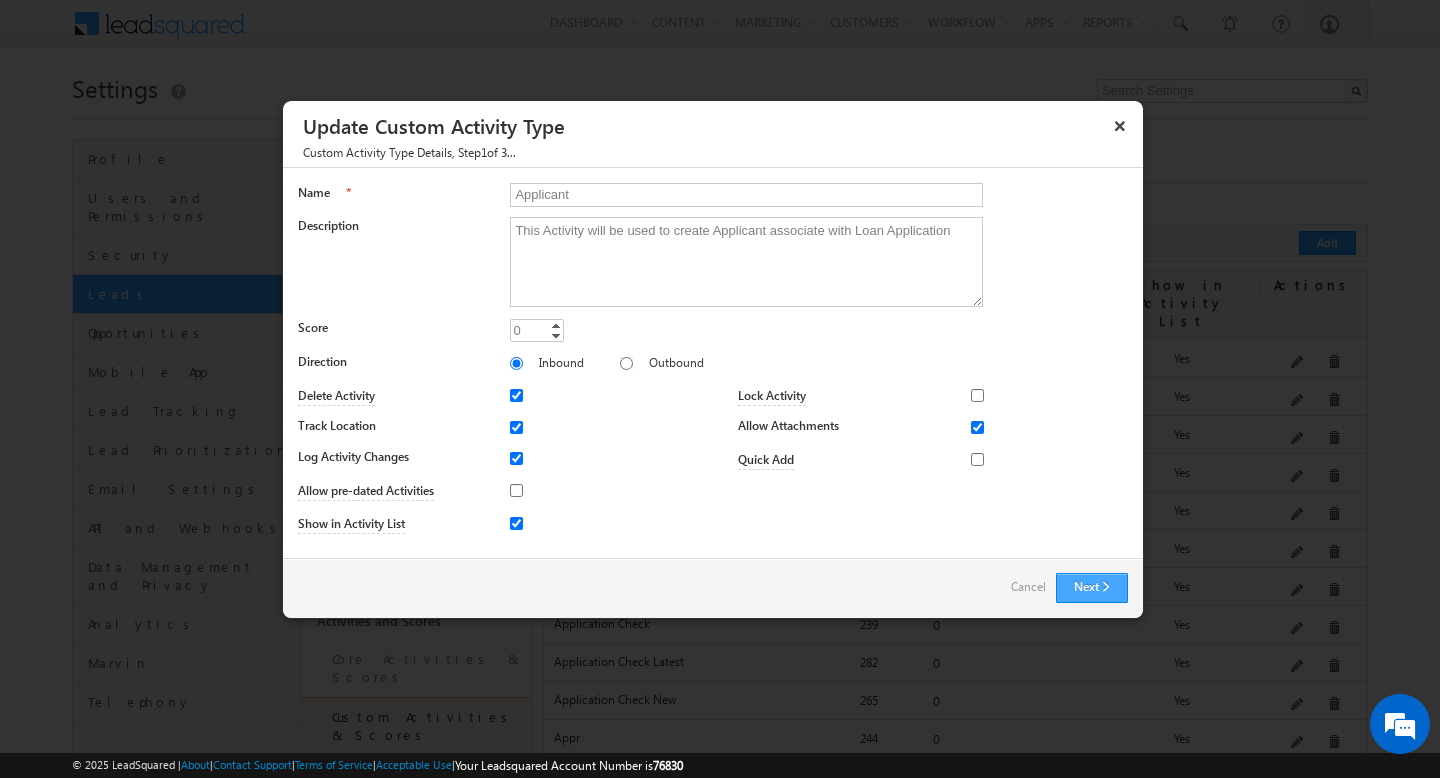 click on "Next" at bounding box center [1092, 588] 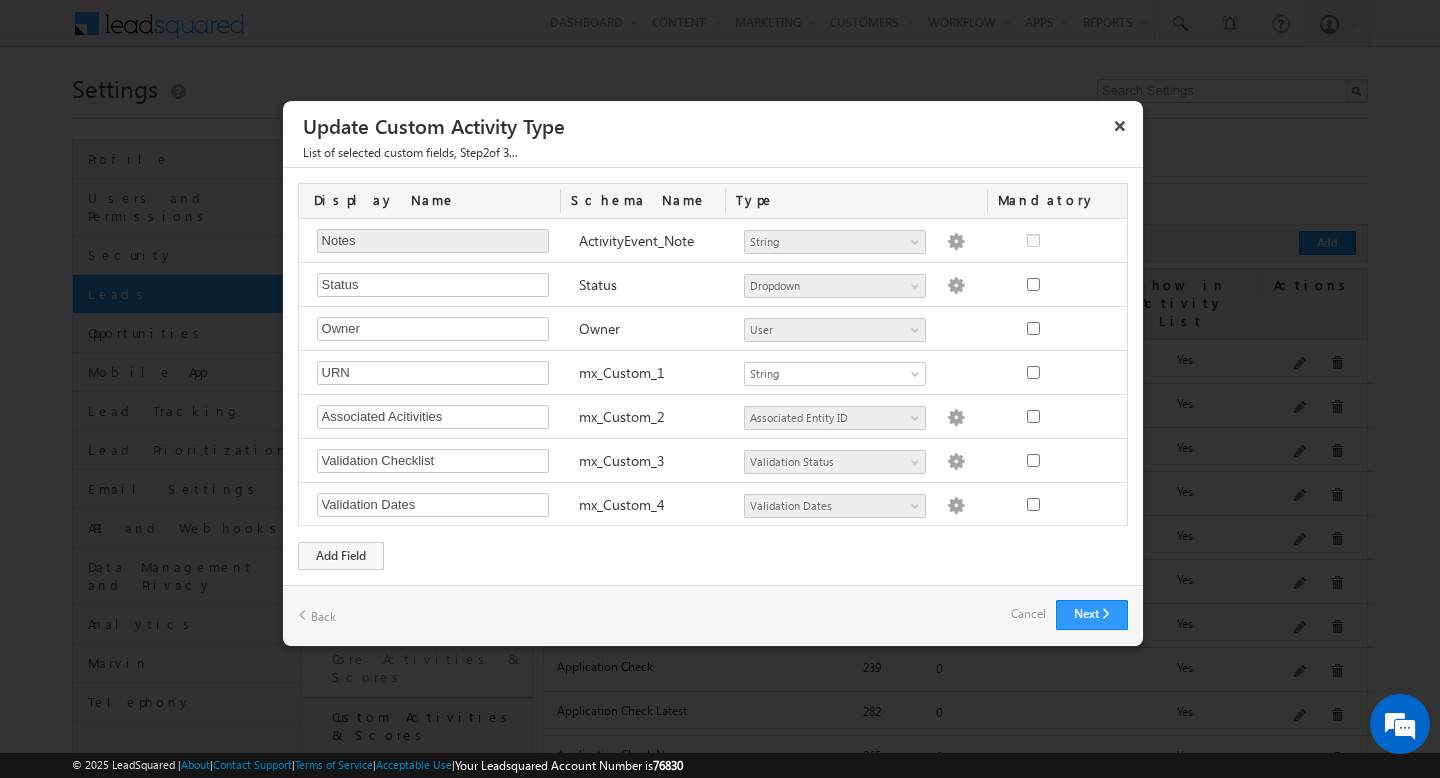 scroll, scrollTop: 0, scrollLeft: 0, axis: both 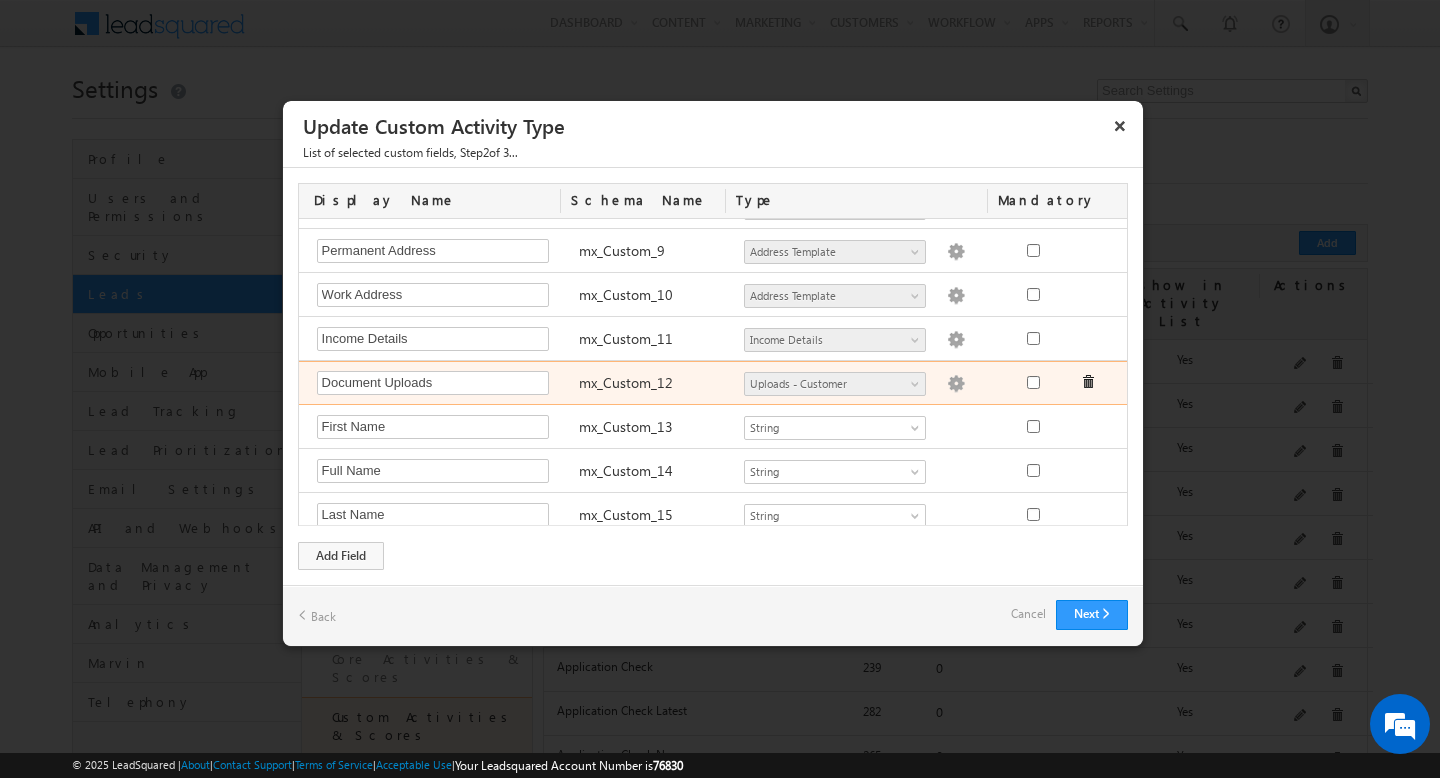 click at bounding box center (956, 384) 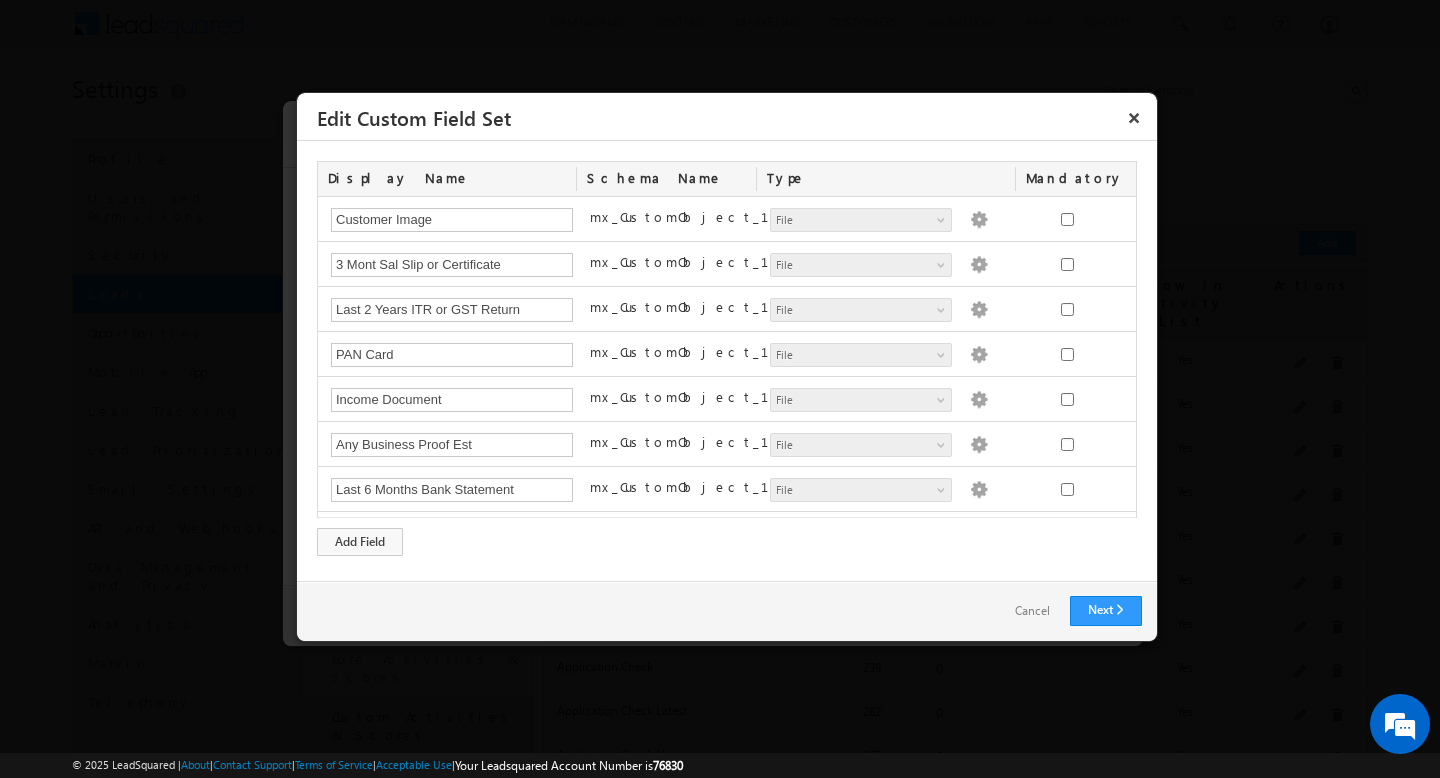 scroll, scrollTop: 579, scrollLeft: 0, axis: vertical 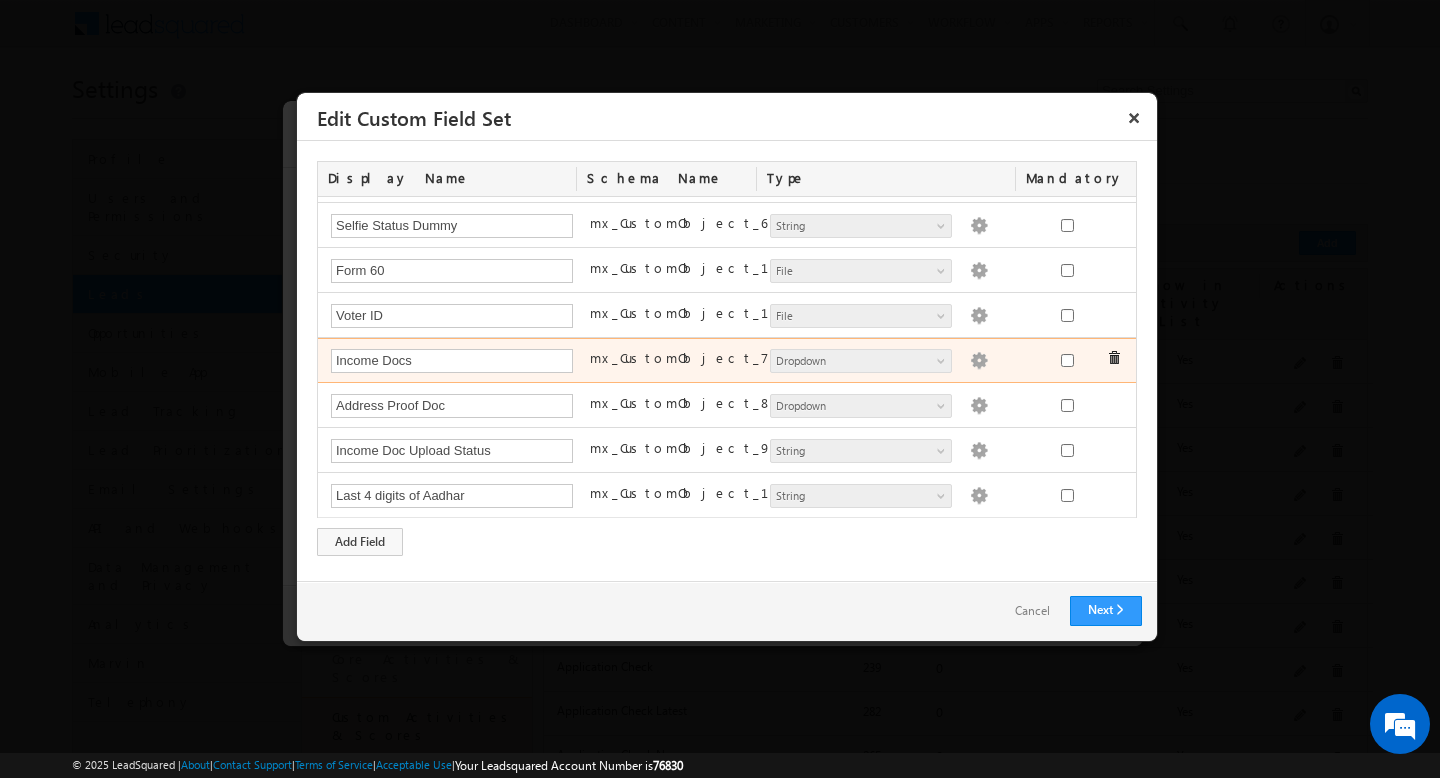 click at bounding box center (979, 361) 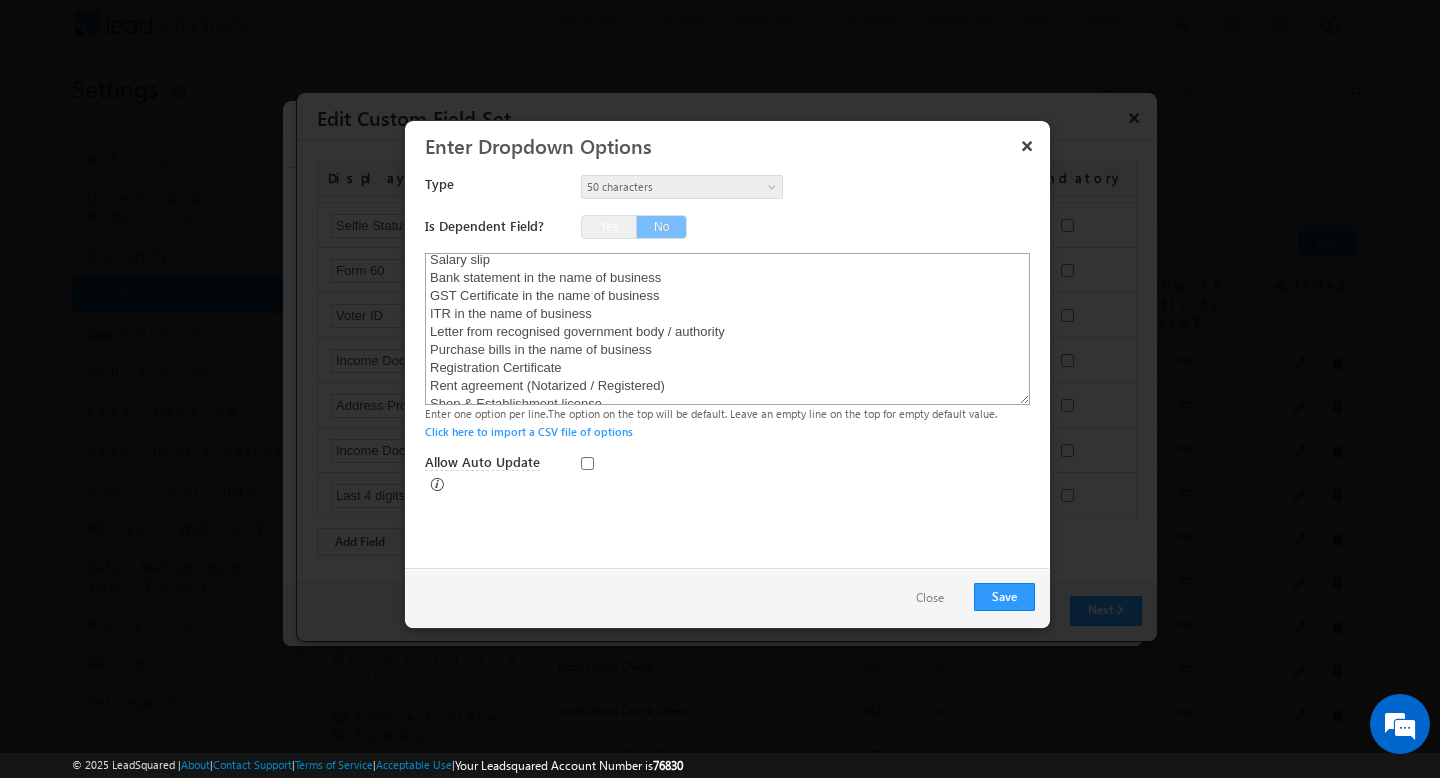scroll, scrollTop: 0, scrollLeft: 0, axis: both 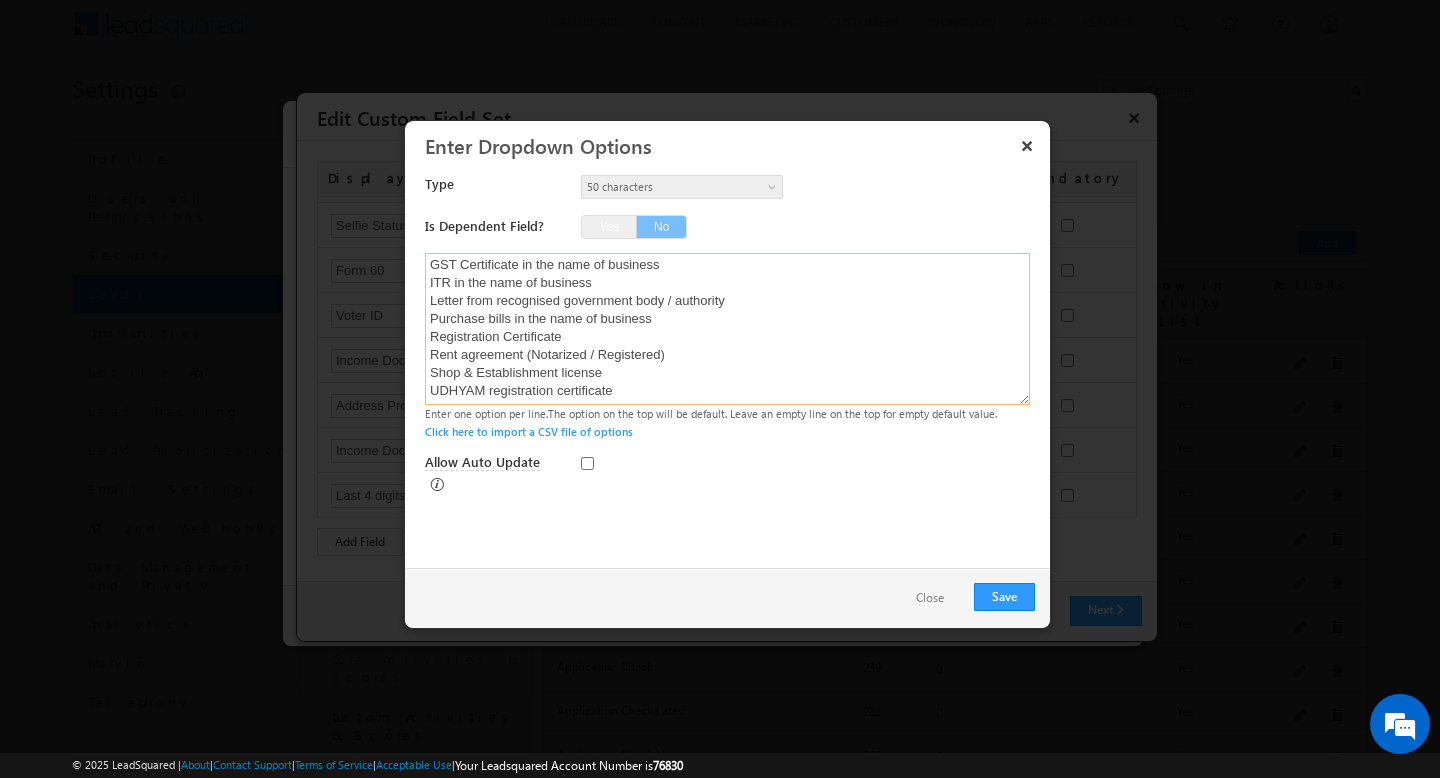 drag, startPoint x: 432, startPoint y: 287, endPoint x: 624, endPoint y: 475, distance: 268.71545 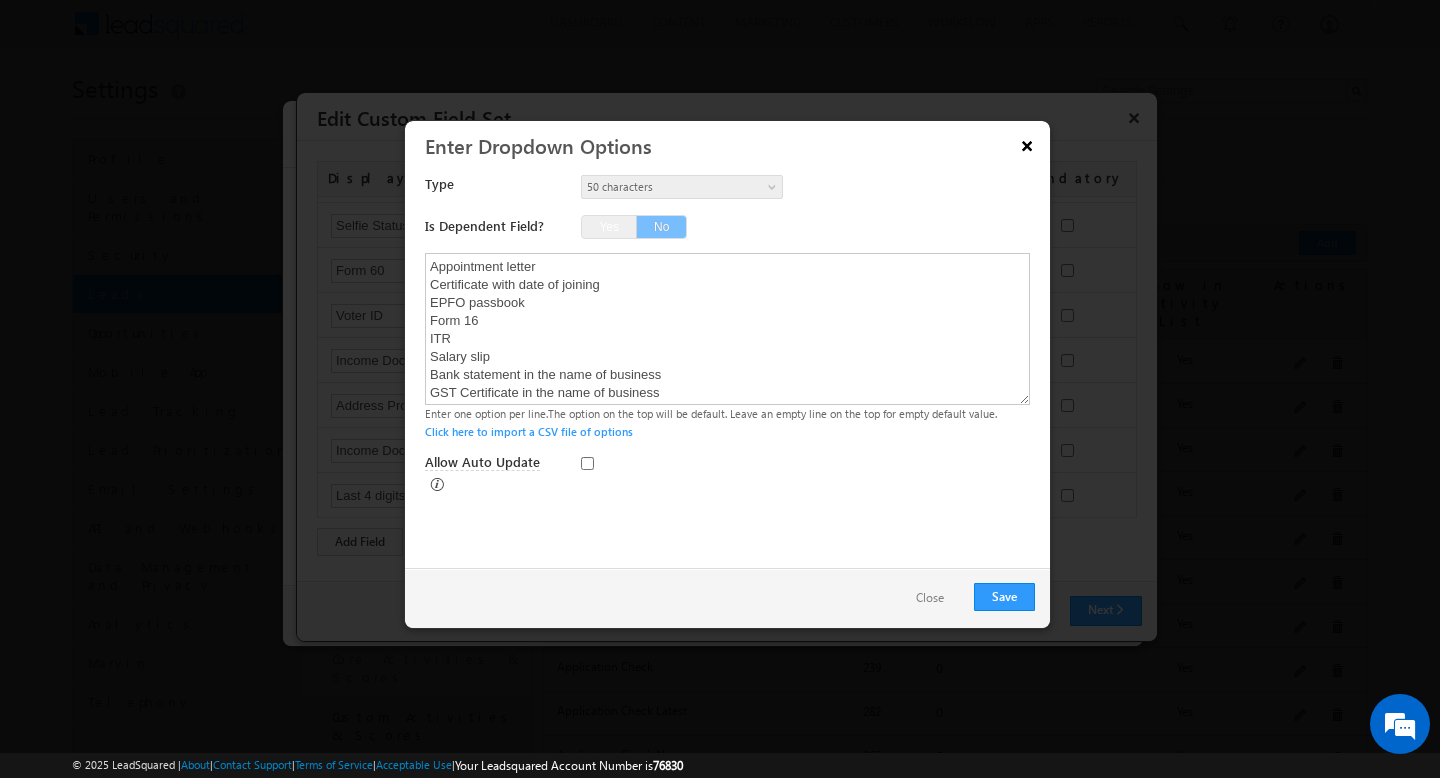 click on "×" at bounding box center [1027, 145] 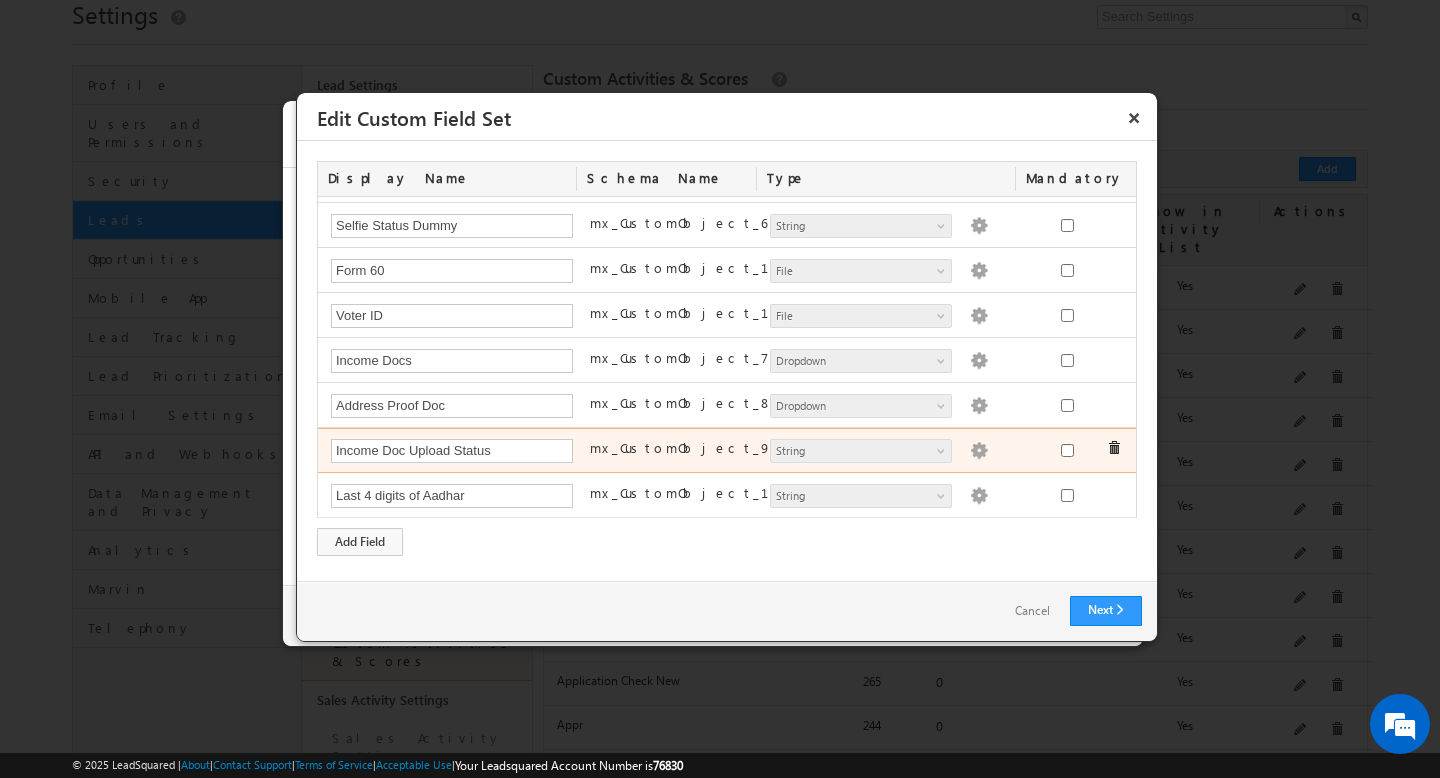 scroll, scrollTop: 78, scrollLeft: 0, axis: vertical 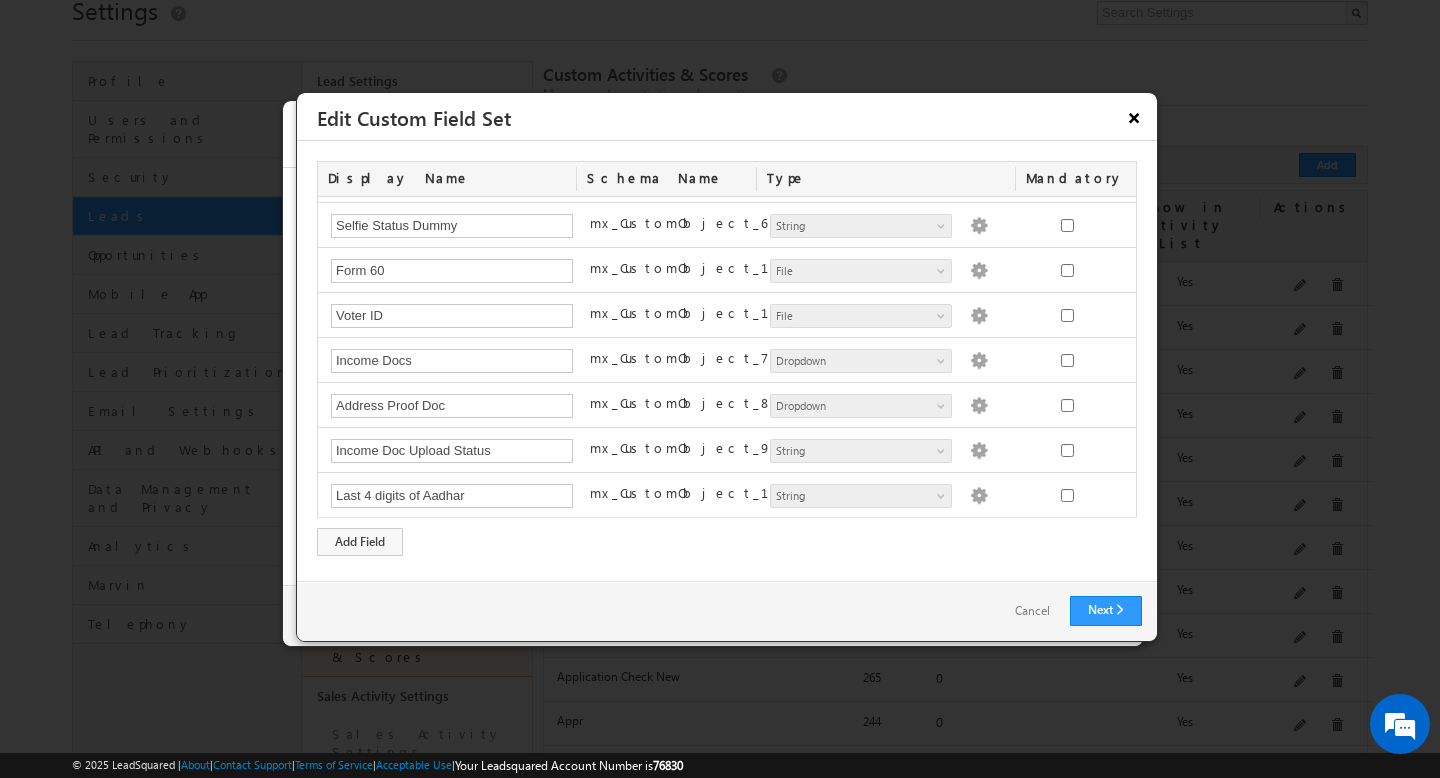 click on "×" at bounding box center [1134, 117] 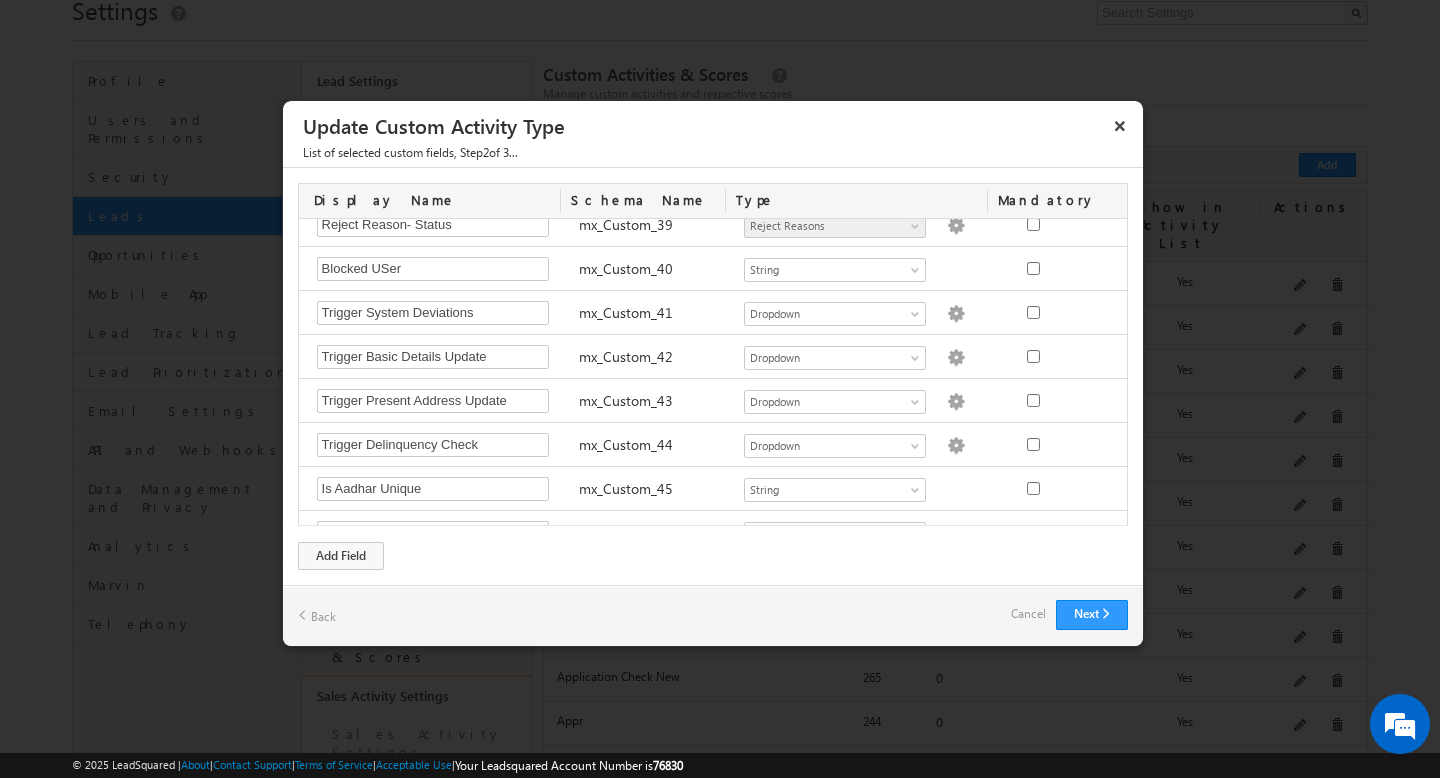 scroll, scrollTop: 1842, scrollLeft: 0, axis: vertical 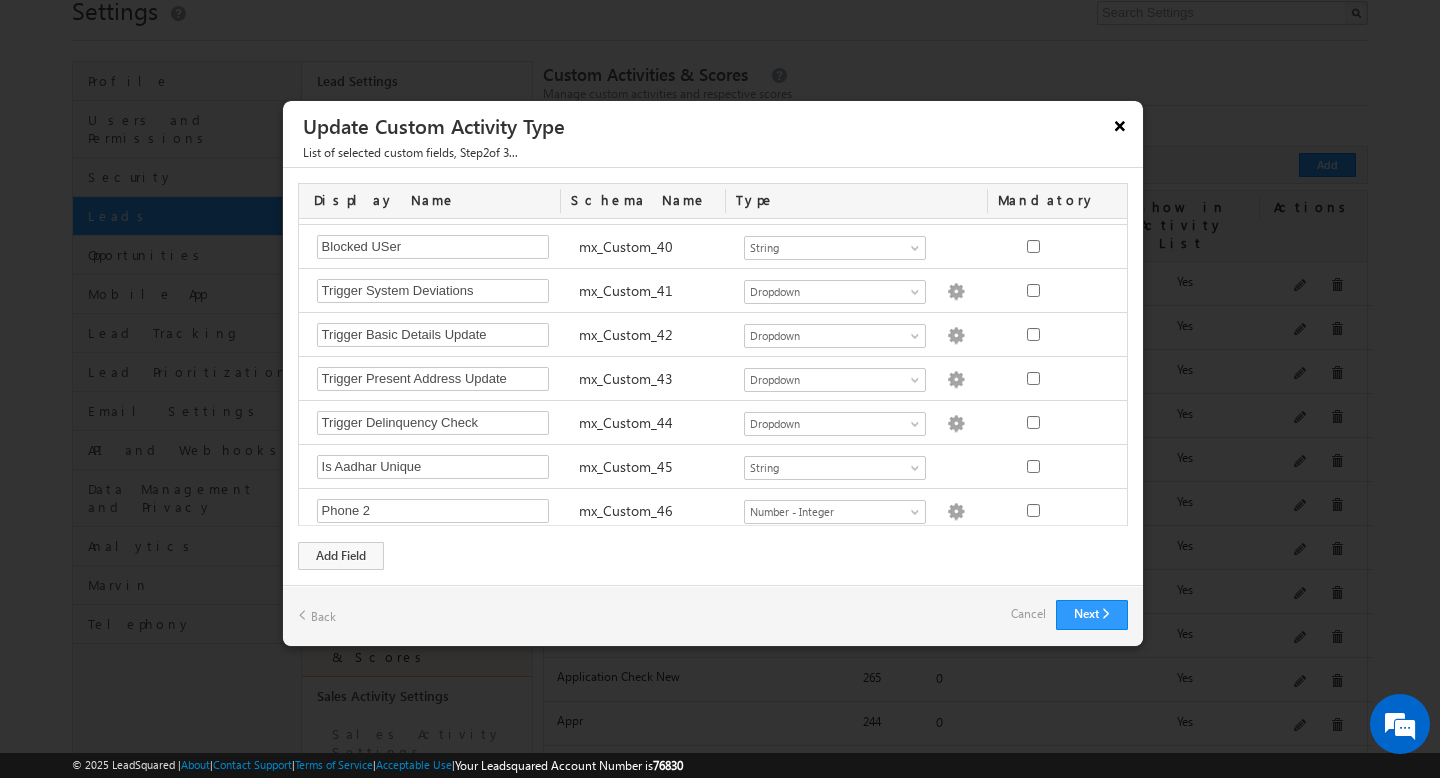 click on "×" at bounding box center (1120, 125) 